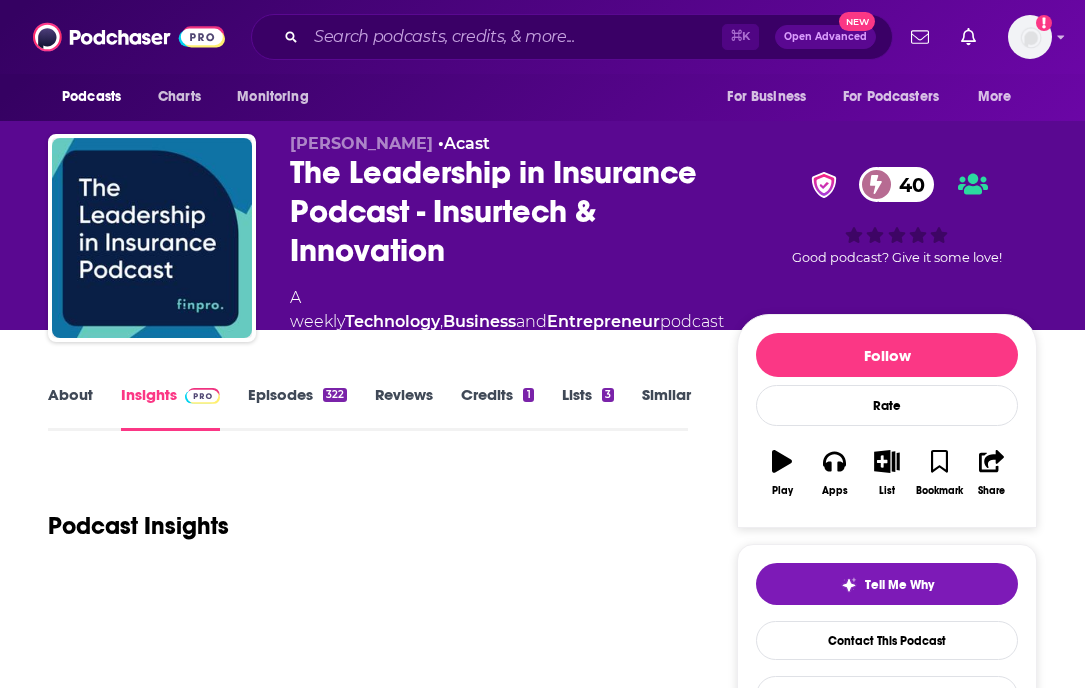 scroll, scrollTop: 0, scrollLeft: 0, axis: both 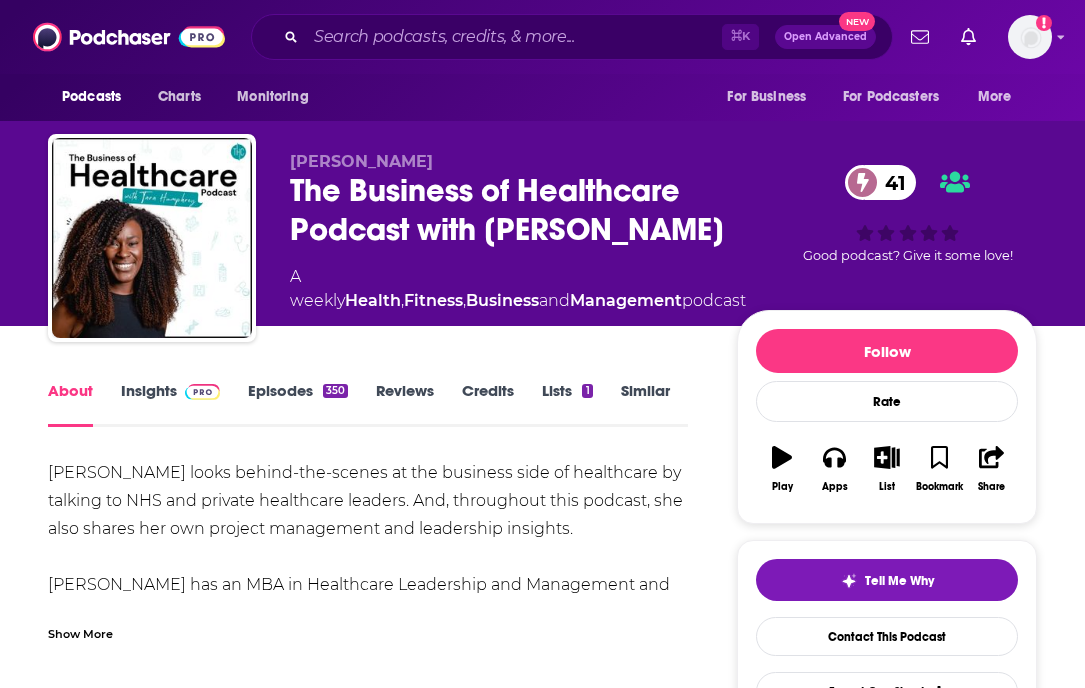 click on "Episodes 350" at bounding box center [298, 404] 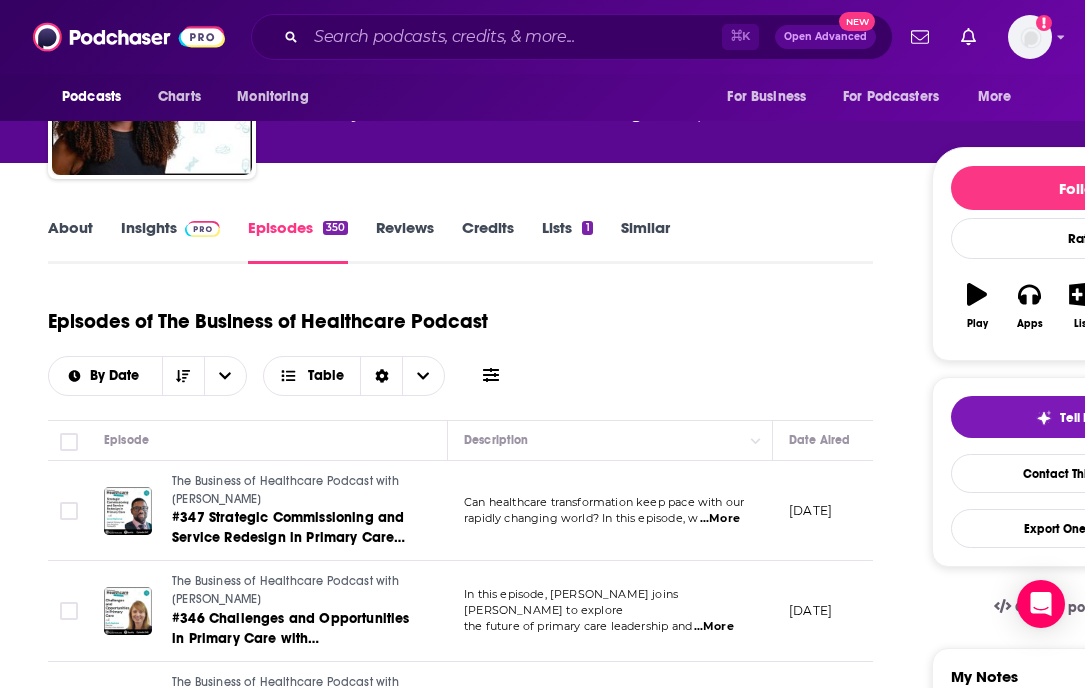 scroll, scrollTop: 0, scrollLeft: 0, axis: both 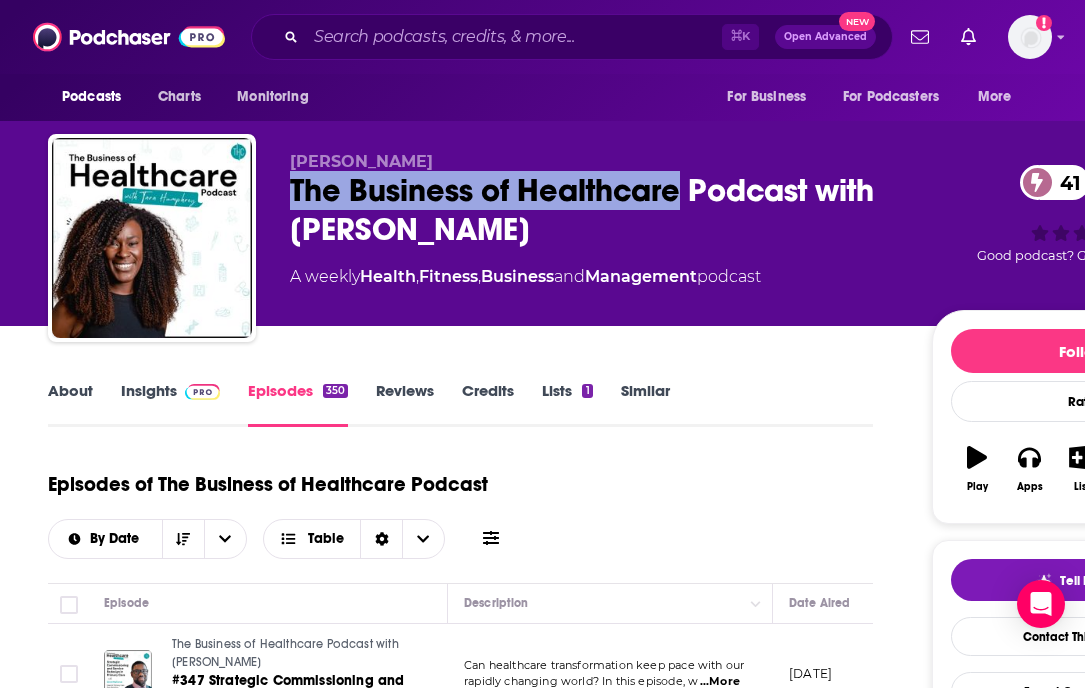 drag, startPoint x: 293, startPoint y: 185, endPoint x: 679, endPoint y: 177, distance: 386.0829 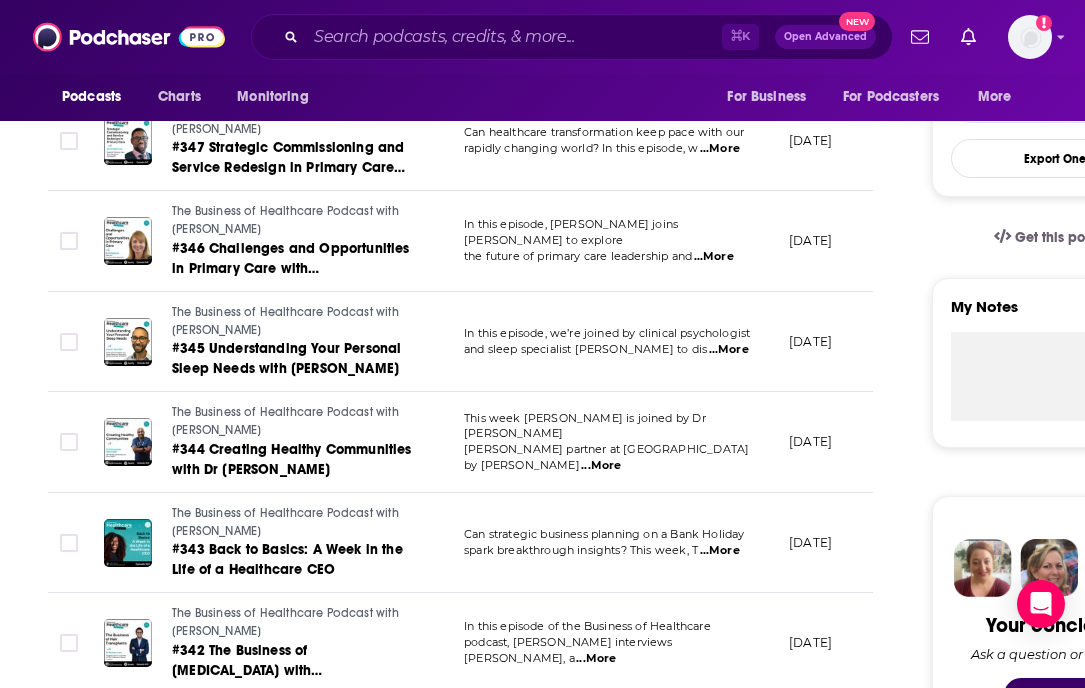 scroll, scrollTop: 534, scrollLeft: 0, axis: vertical 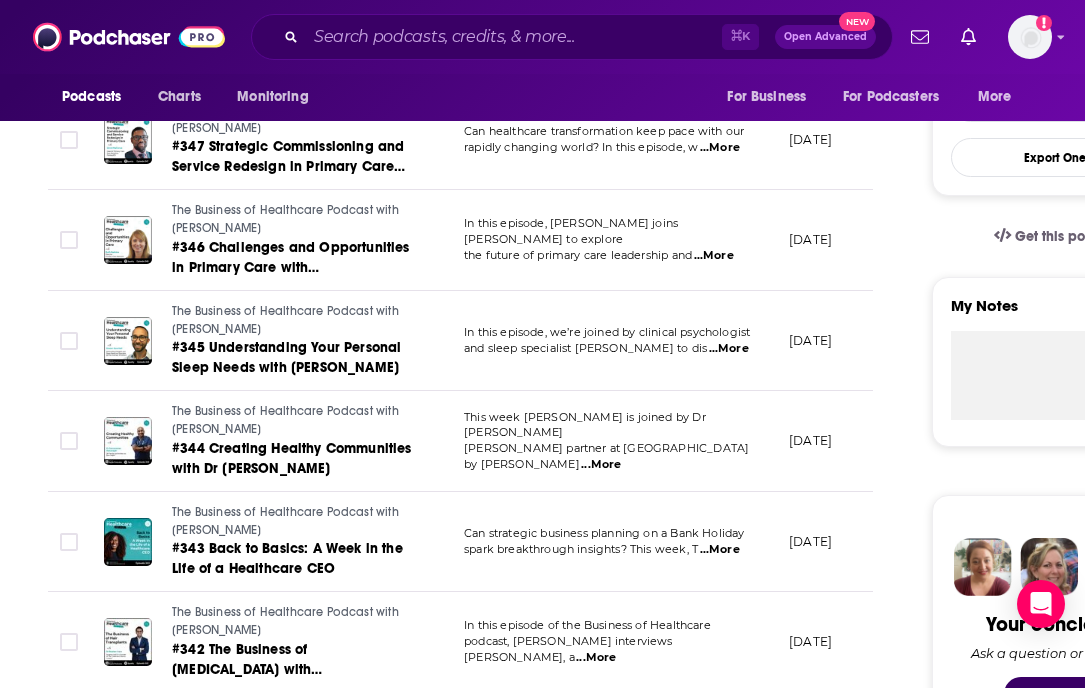 click on "...More" at bounding box center [714, 256] 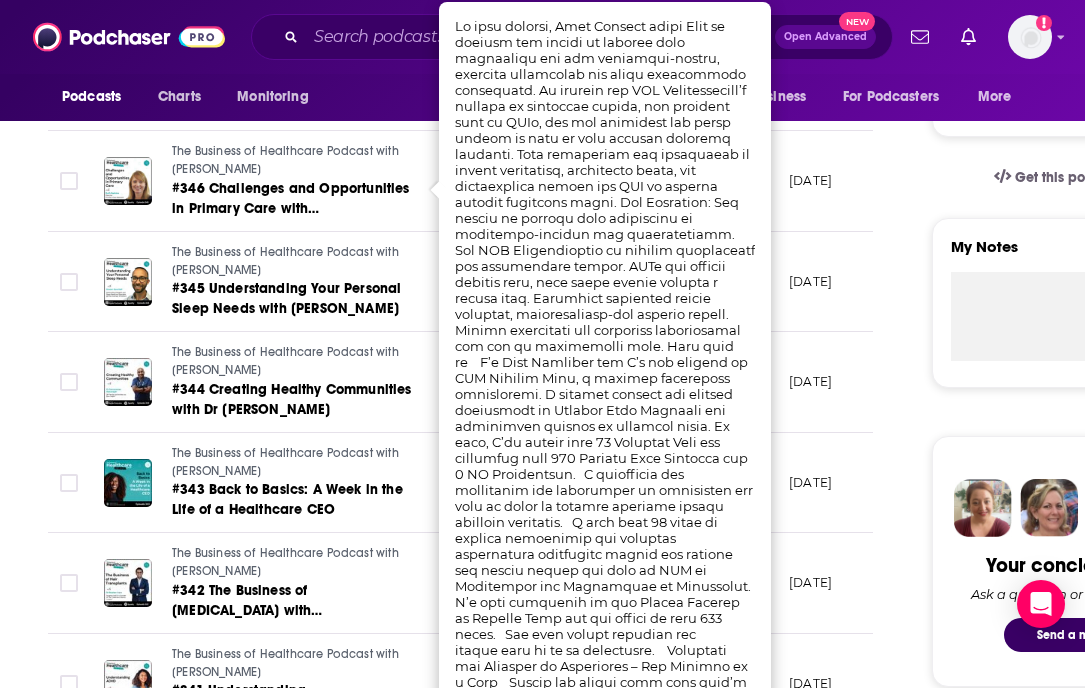 scroll, scrollTop: 634, scrollLeft: 0, axis: vertical 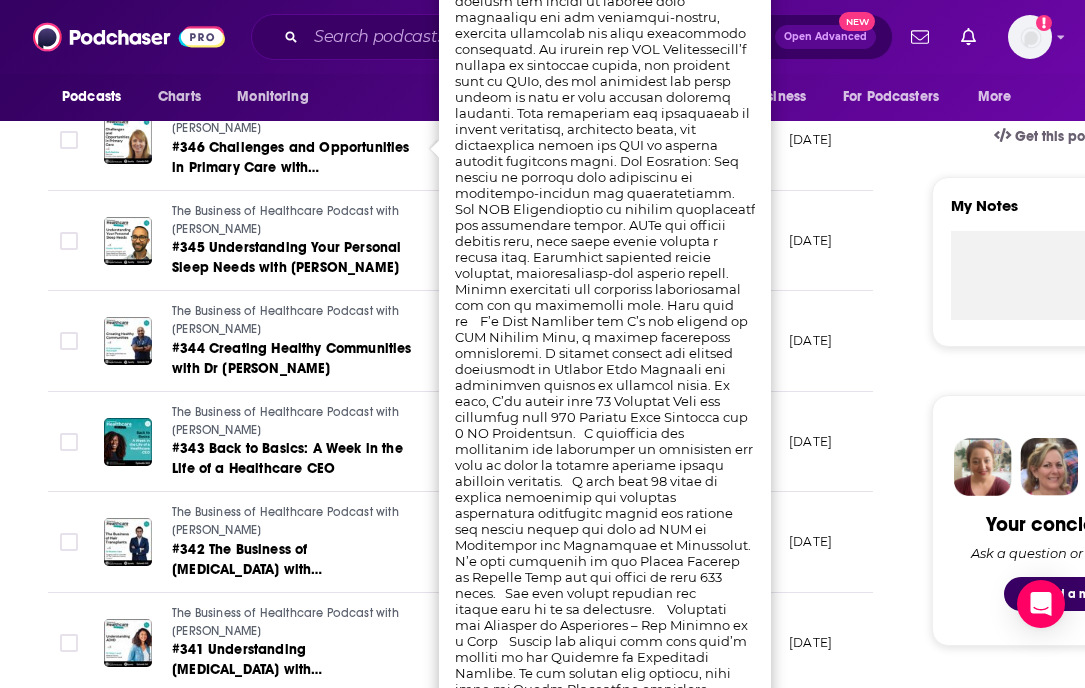 click on "May 28, 2025" at bounding box center (838, 341) 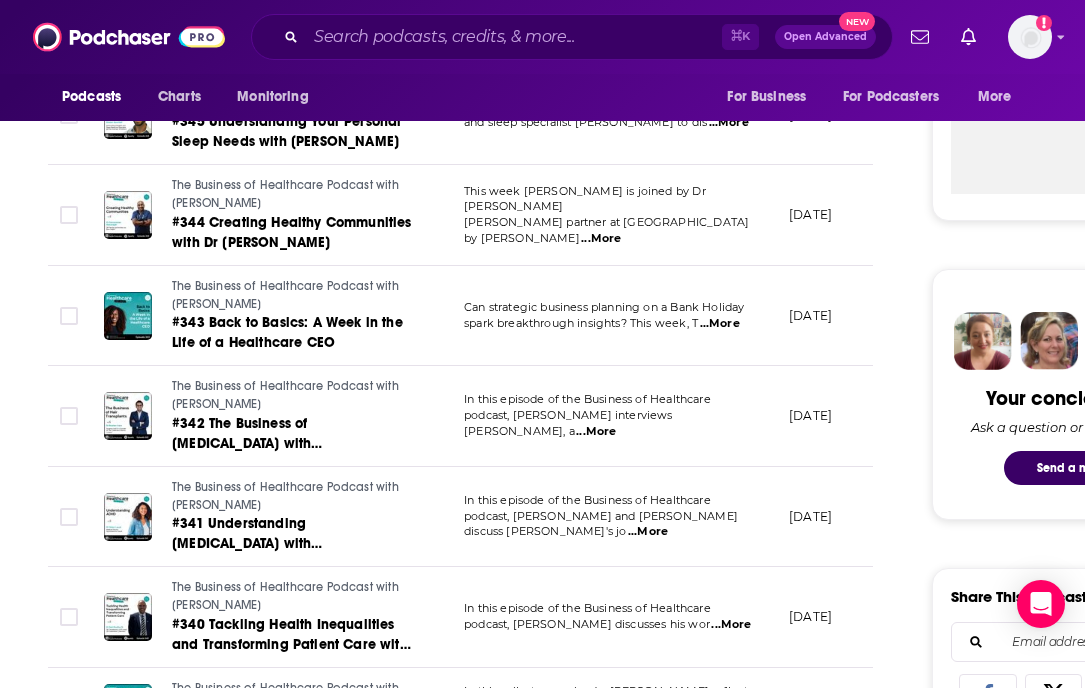 scroll, scrollTop: 0, scrollLeft: 0, axis: both 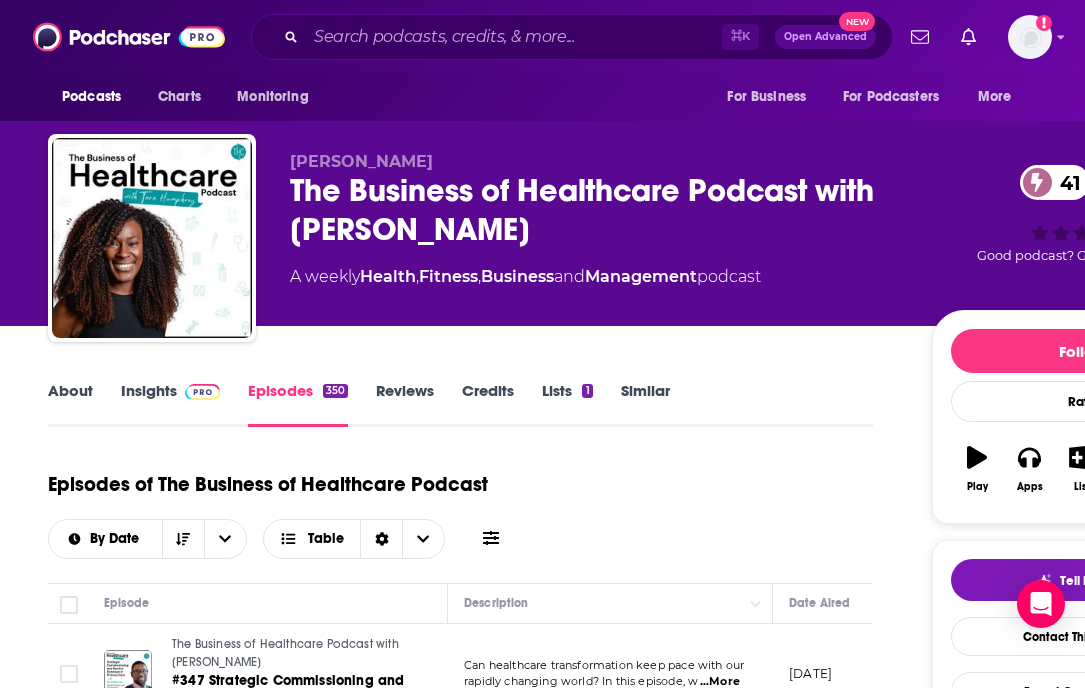 click on "Insights" at bounding box center (170, 404) 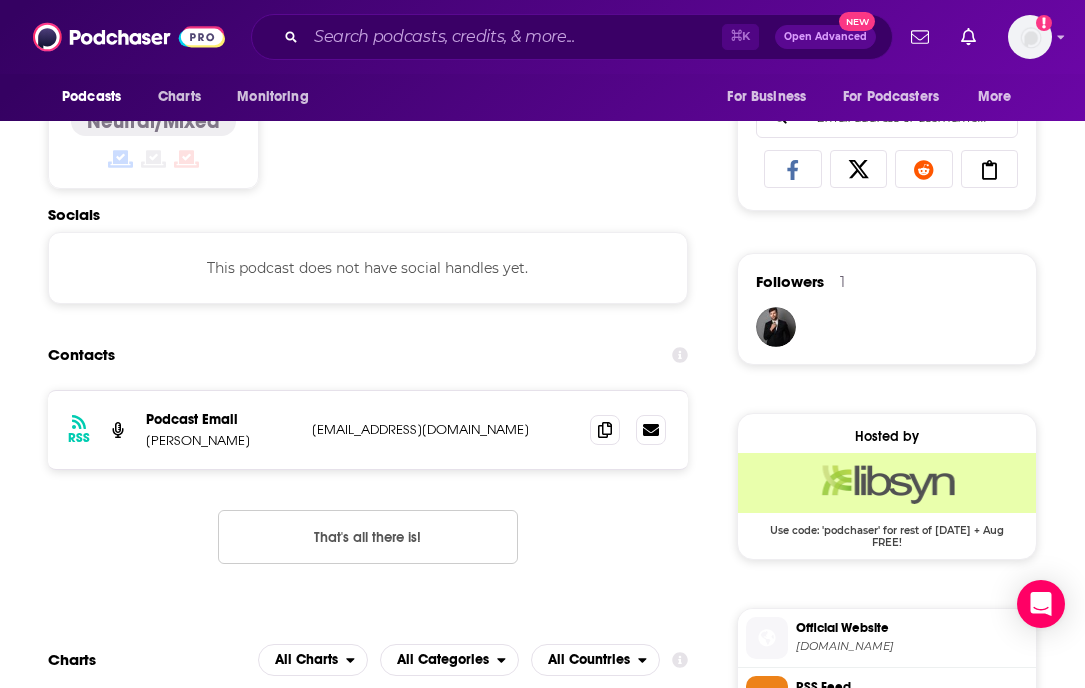 scroll, scrollTop: 1392, scrollLeft: 0, axis: vertical 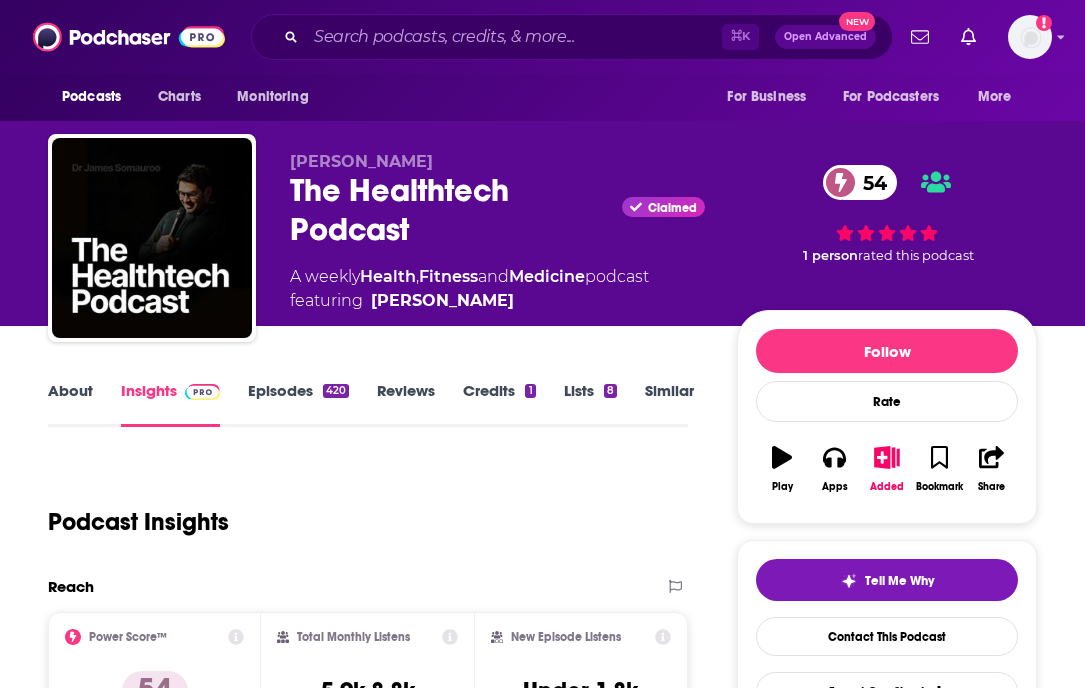 click on "Episodes 420" at bounding box center [298, 404] 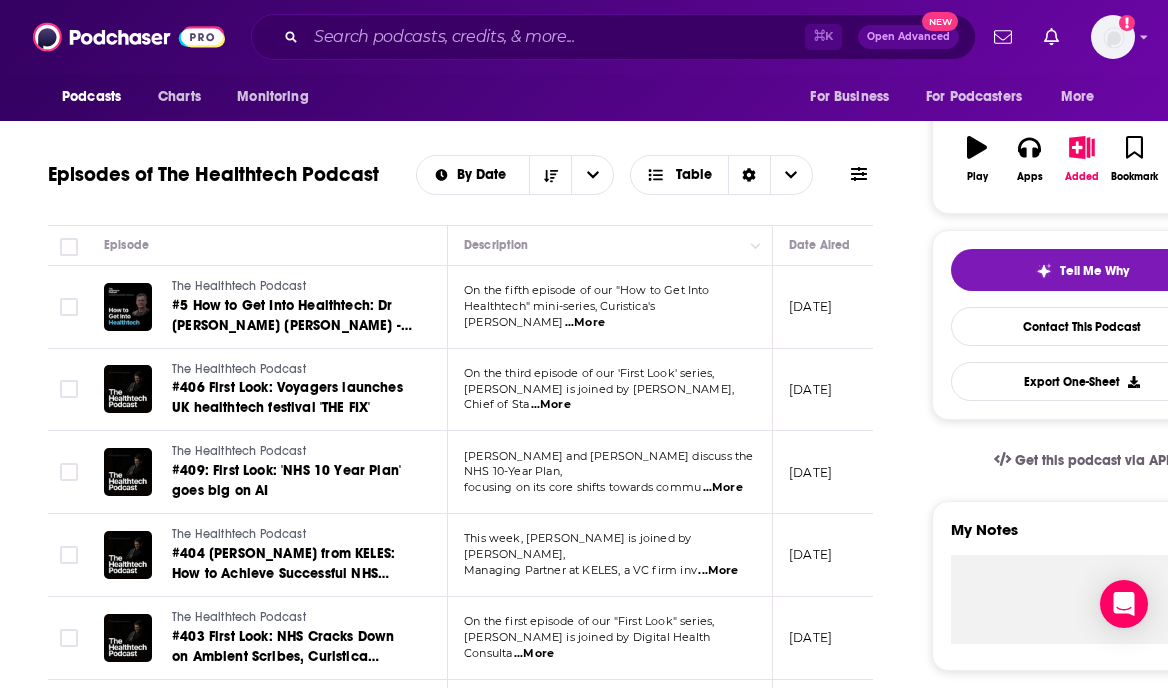 scroll, scrollTop: 0, scrollLeft: 0, axis: both 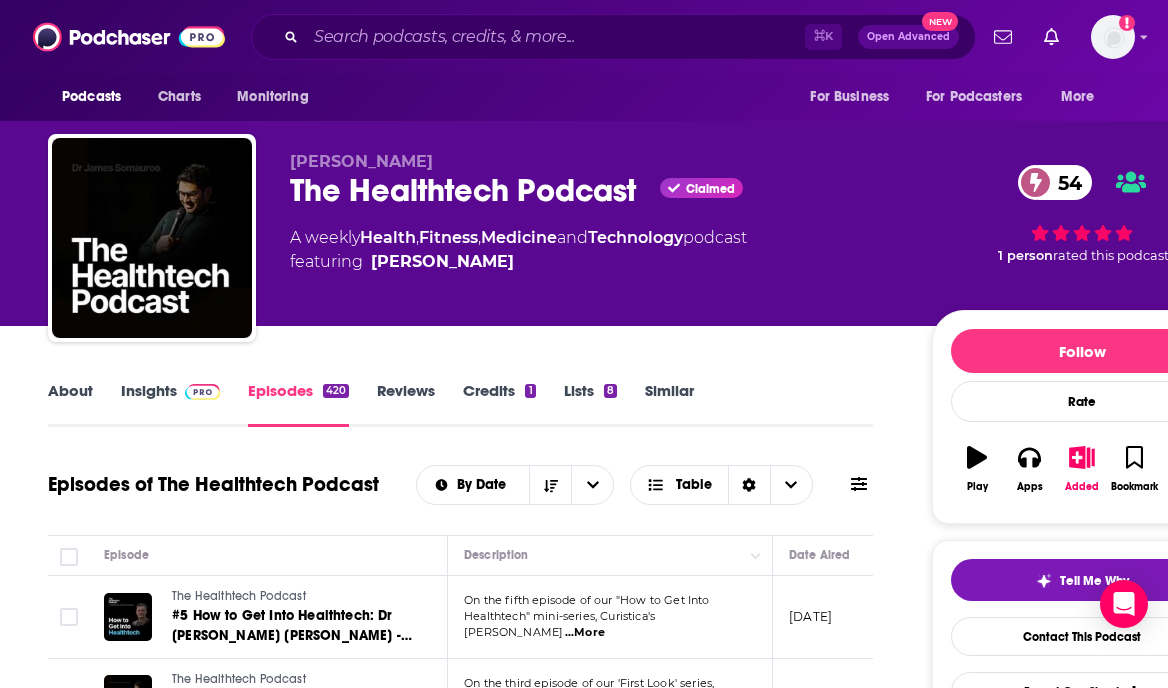 click on "About" at bounding box center (70, 404) 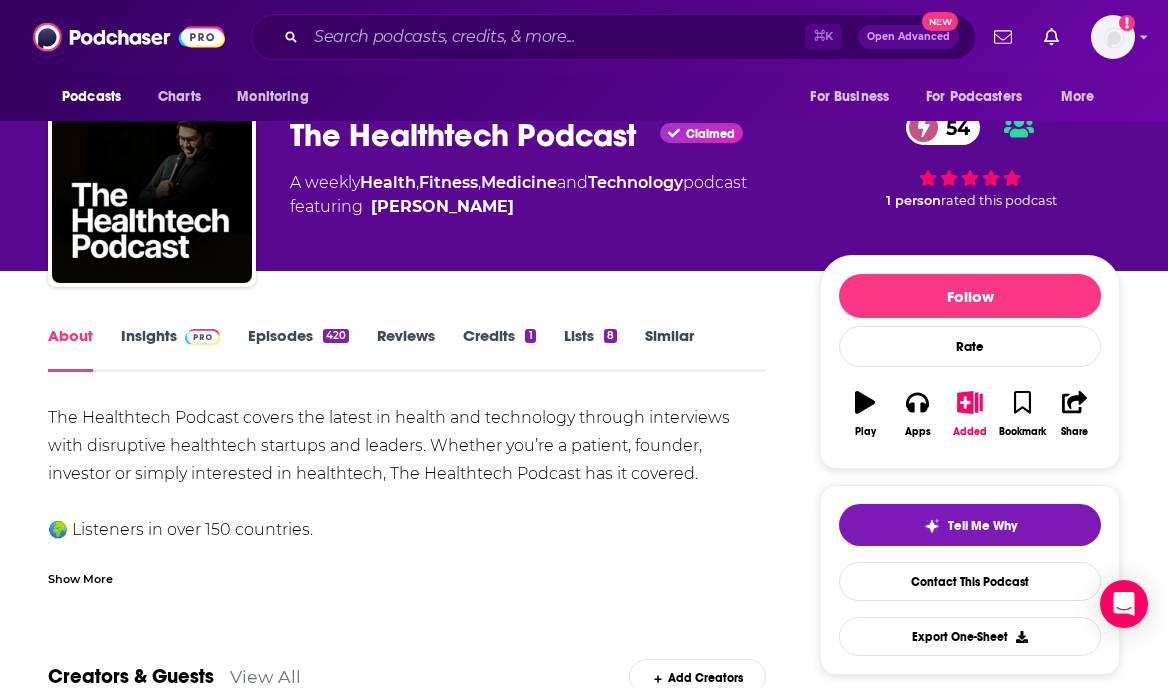 scroll, scrollTop: 0, scrollLeft: 0, axis: both 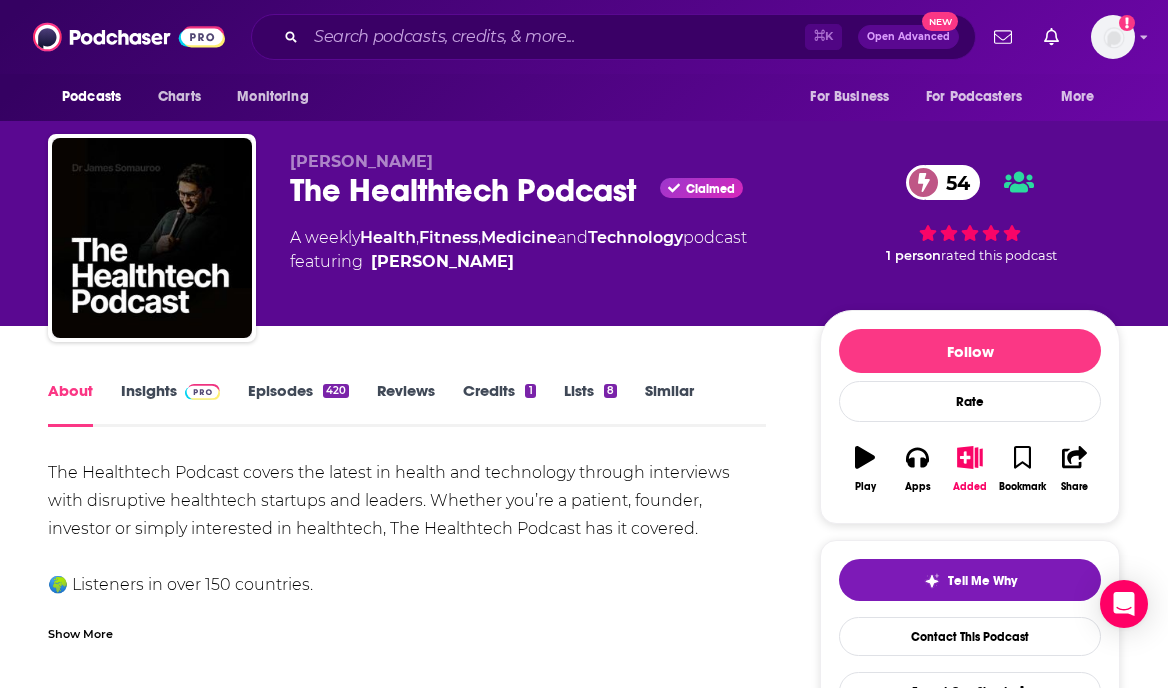 click at bounding box center (198, 390) 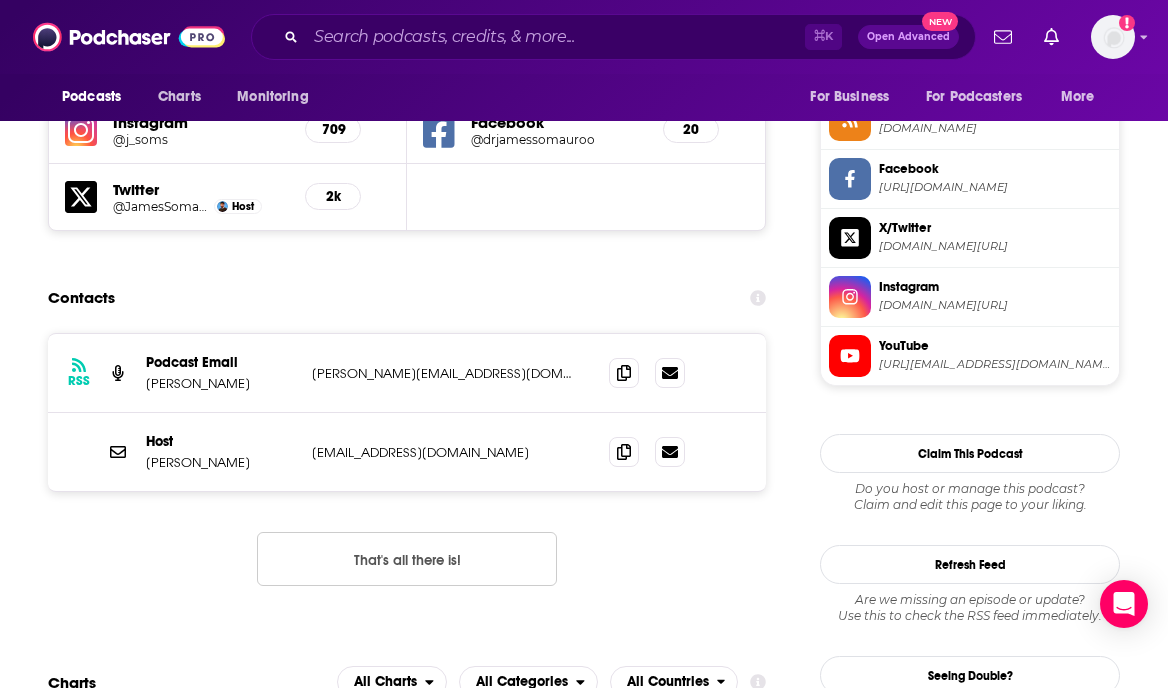 scroll, scrollTop: 1848, scrollLeft: 0, axis: vertical 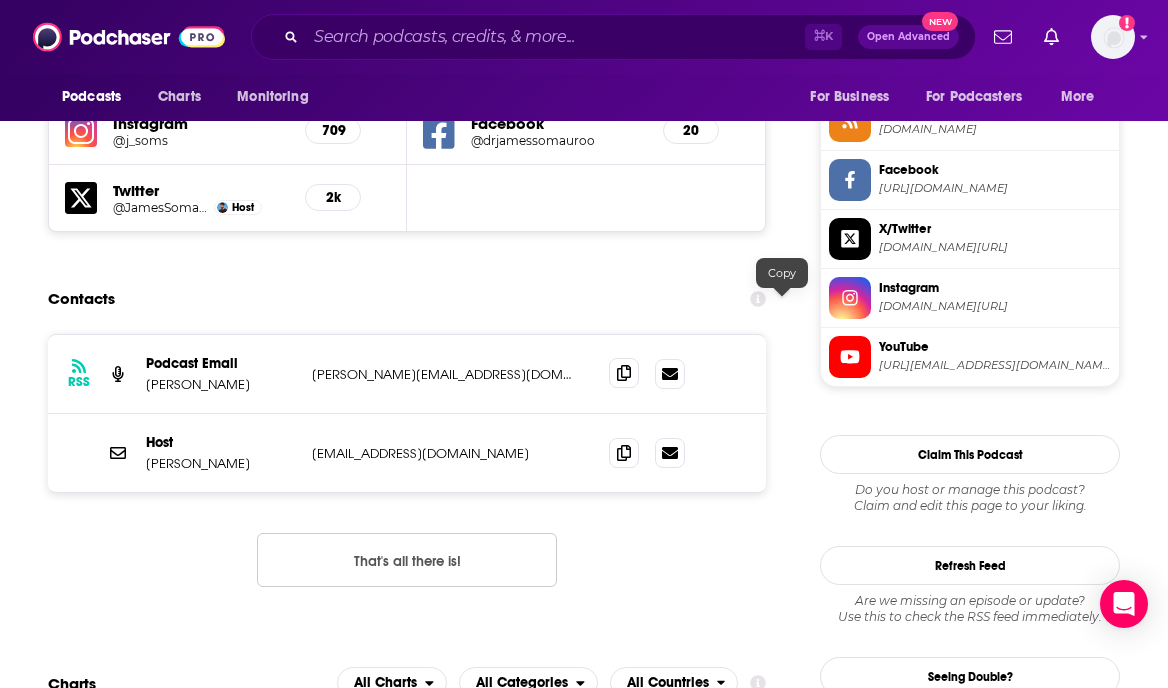click 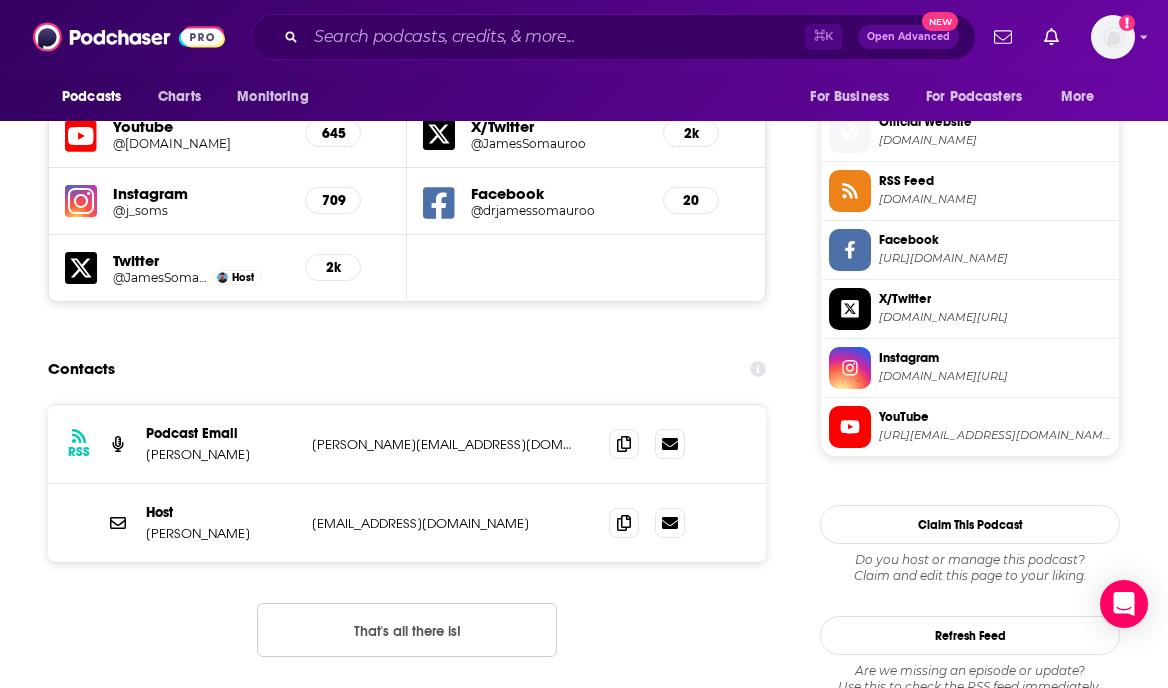scroll, scrollTop: 1815, scrollLeft: 0, axis: vertical 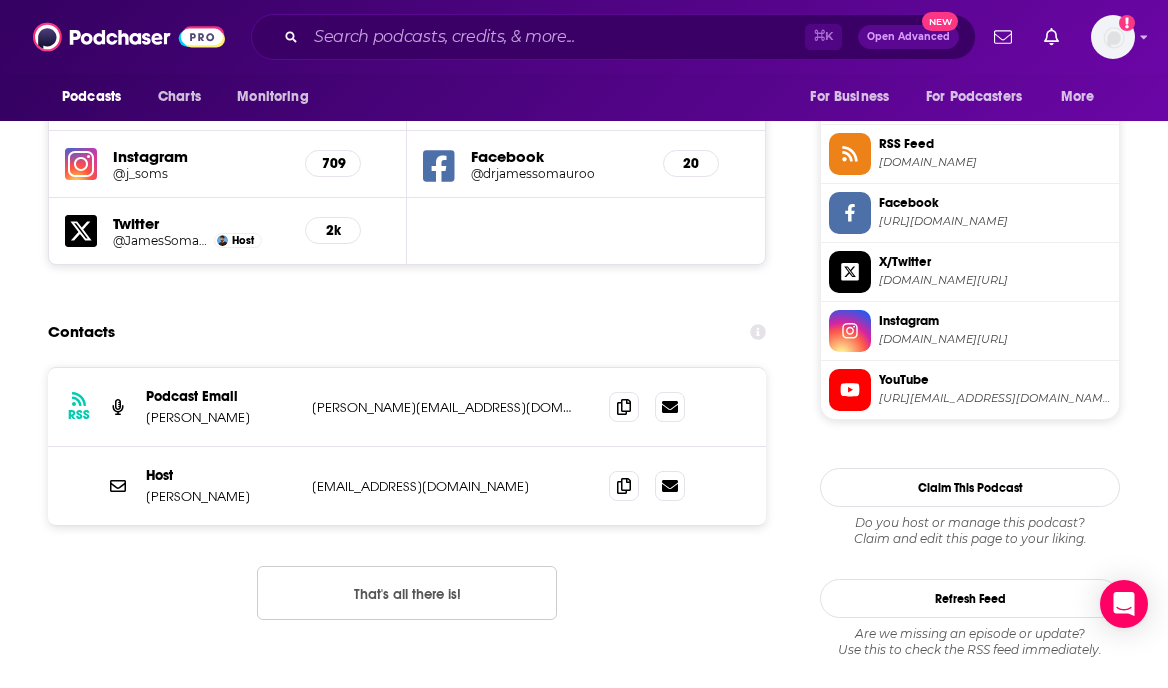 drag, startPoint x: 460, startPoint y: 352, endPoint x: 332, endPoint y: 357, distance: 128.09763 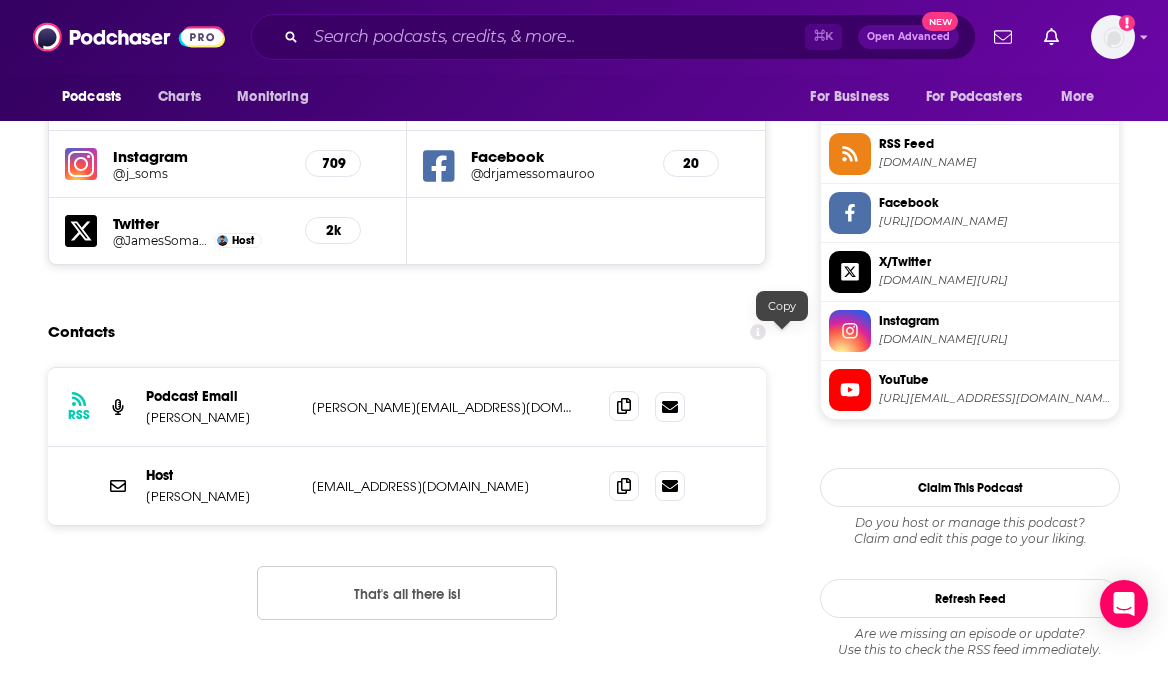 click 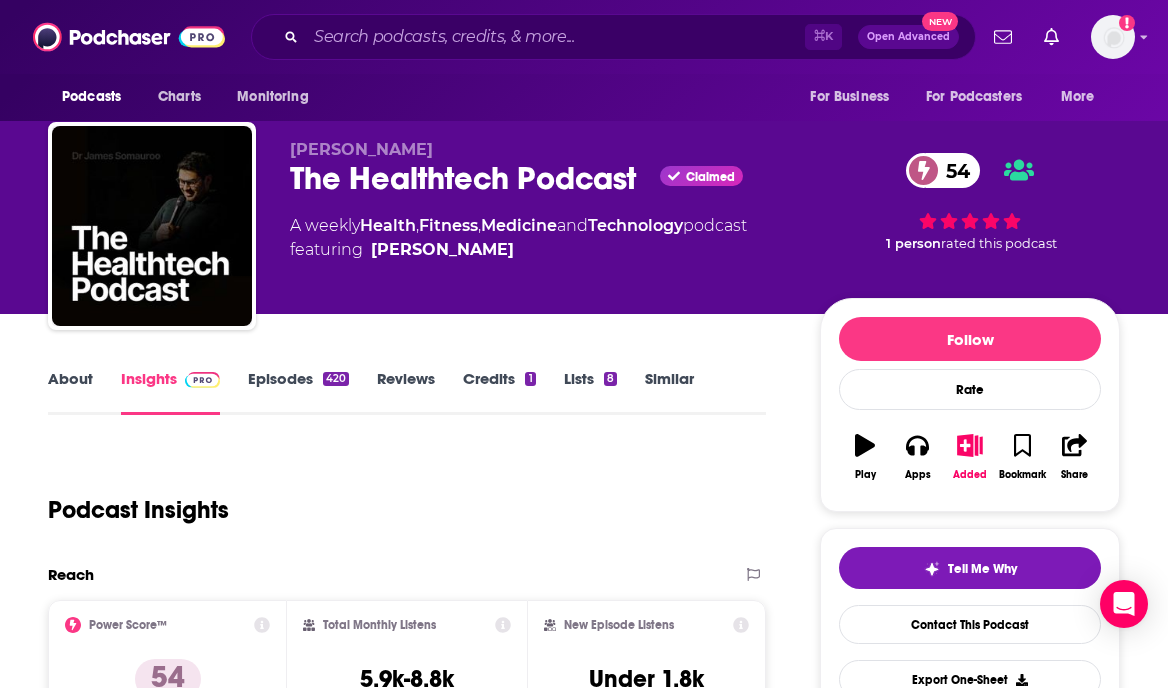 scroll, scrollTop: 0, scrollLeft: 0, axis: both 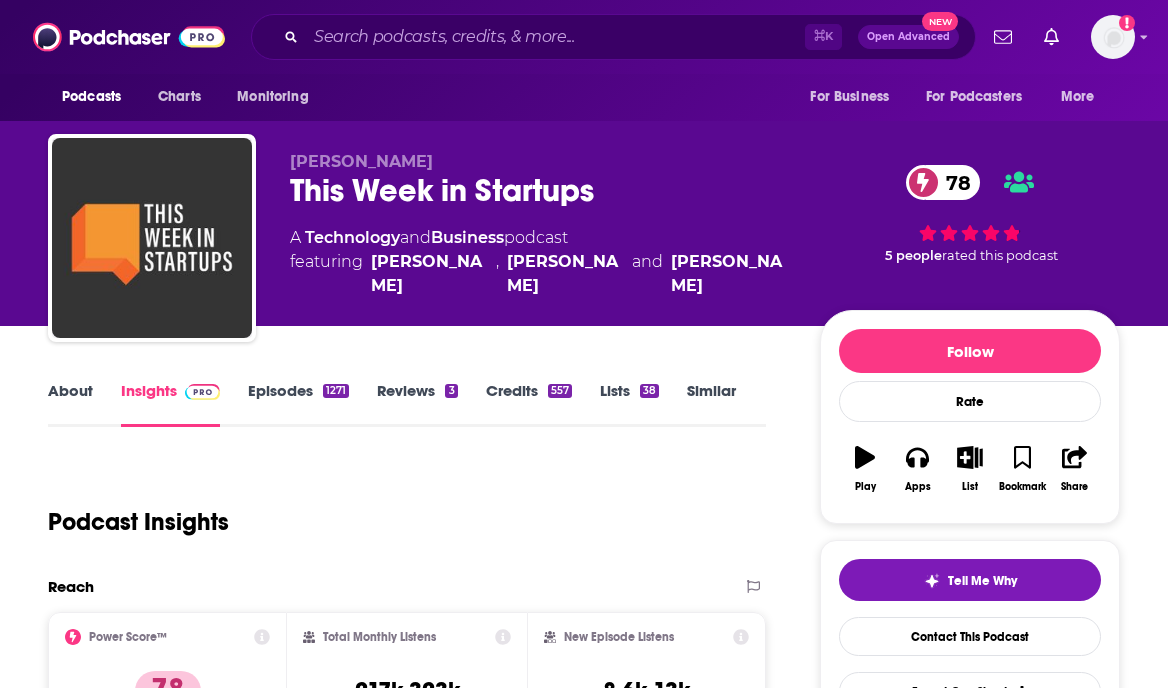click on "Episodes 1271" at bounding box center (298, 404) 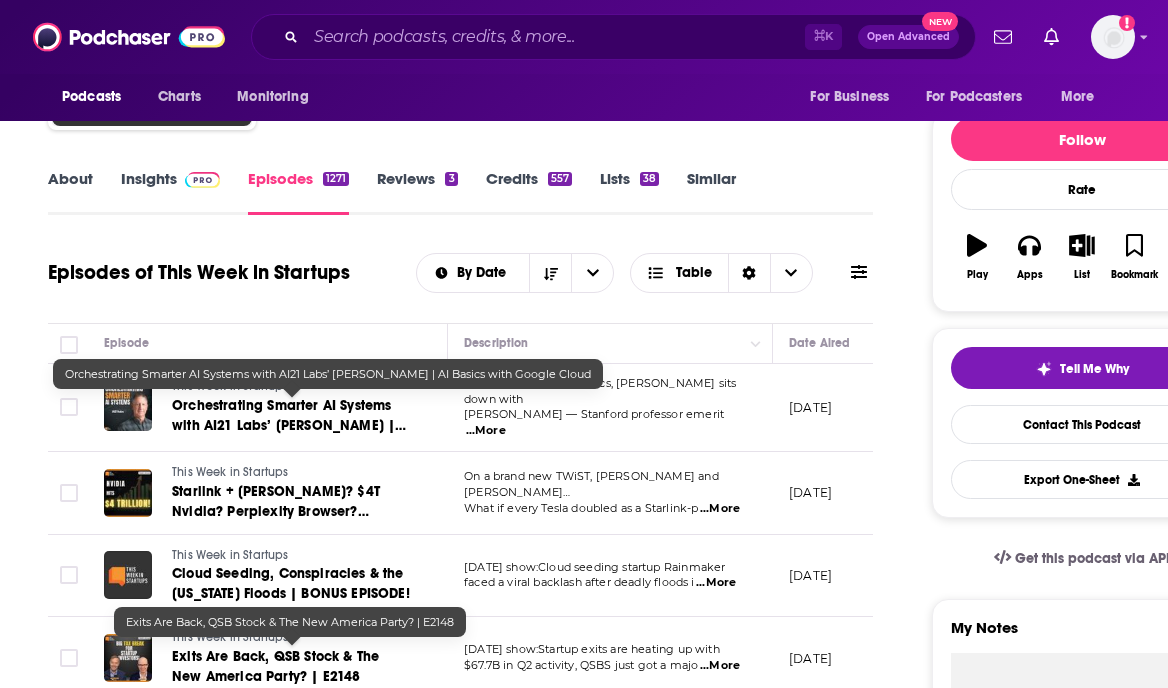 scroll, scrollTop: 43, scrollLeft: 0, axis: vertical 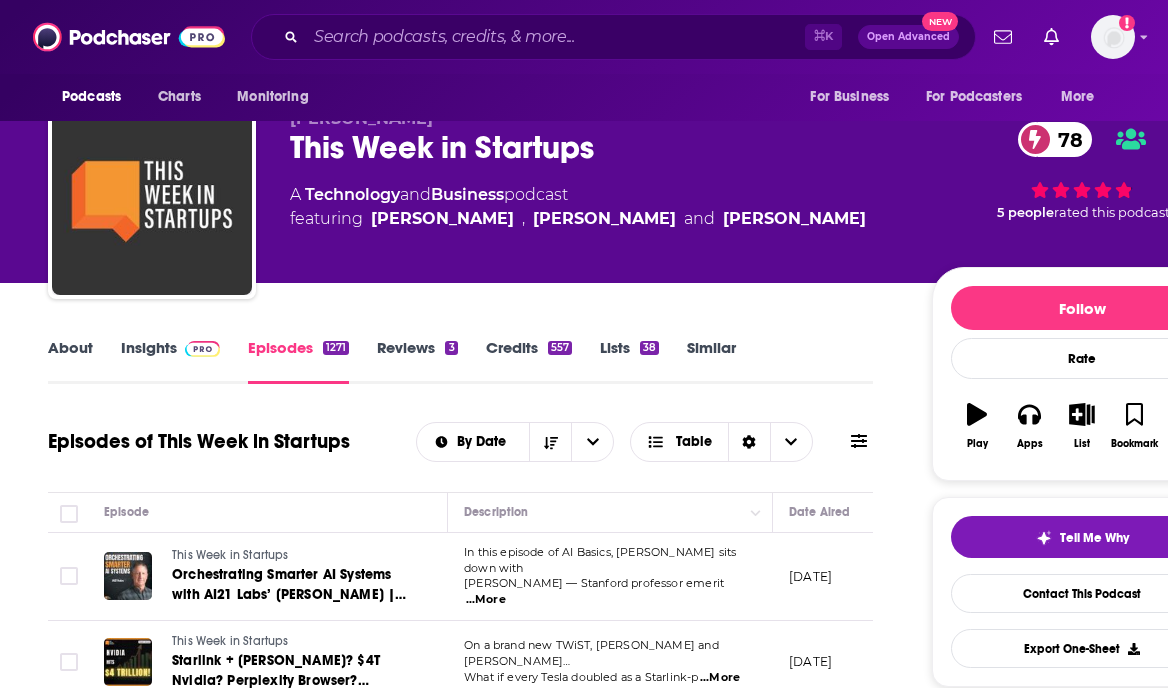 click on "About" at bounding box center (70, 361) 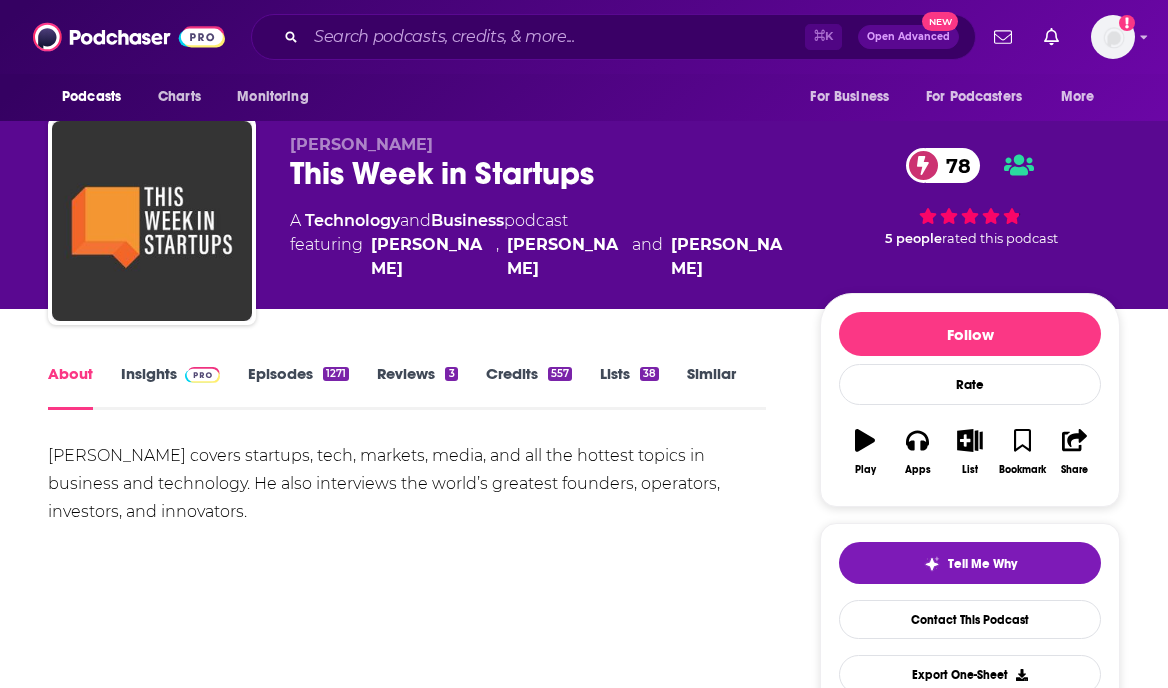 scroll, scrollTop: 31, scrollLeft: 0, axis: vertical 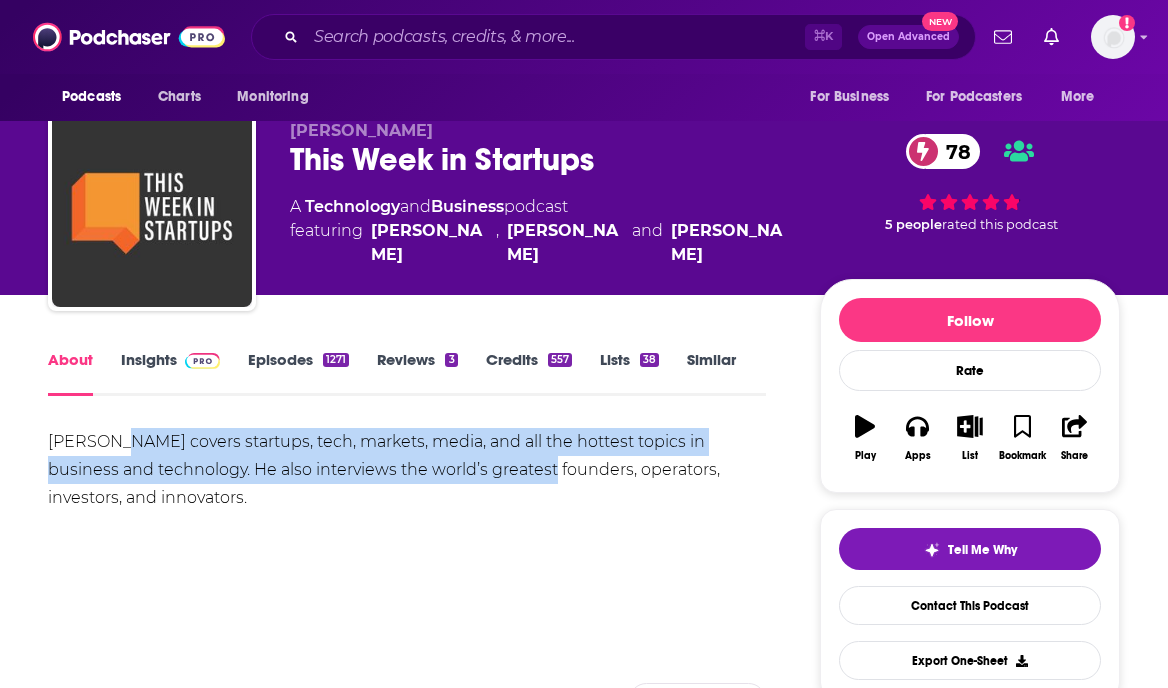 drag, startPoint x: 119, startPoint y: 446, endPoint x: 464, endPoint y: 478, distance: 346.48087 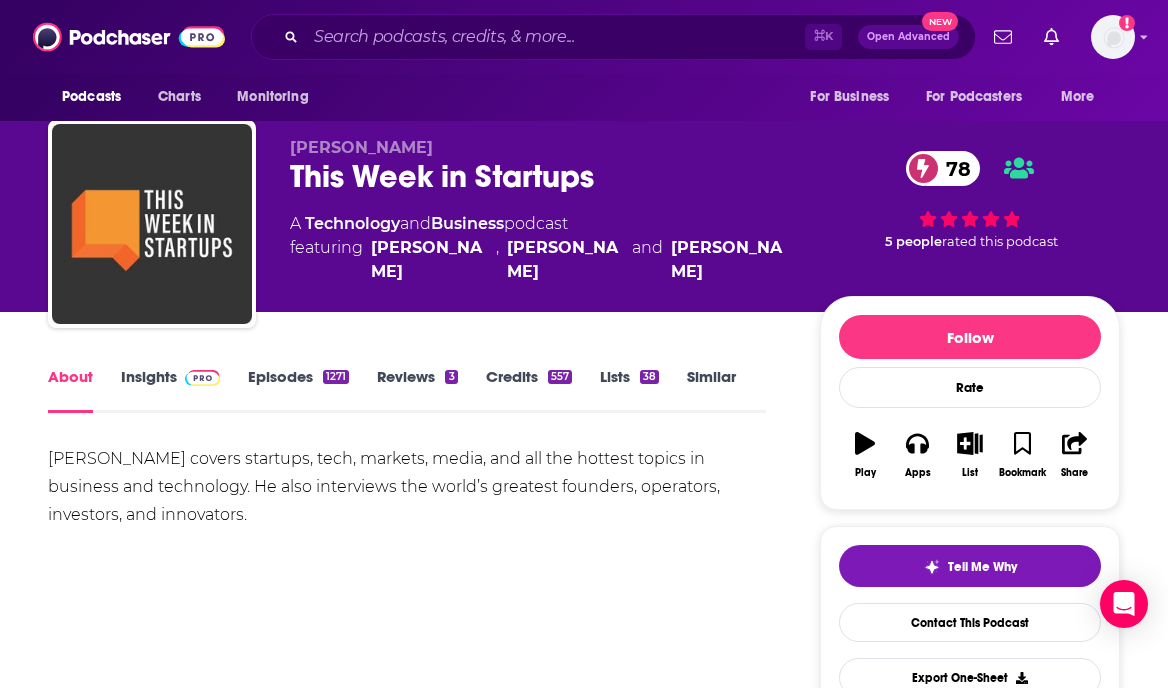 scroll, scrollTop: 0, scrollLeft: 0, axis: both 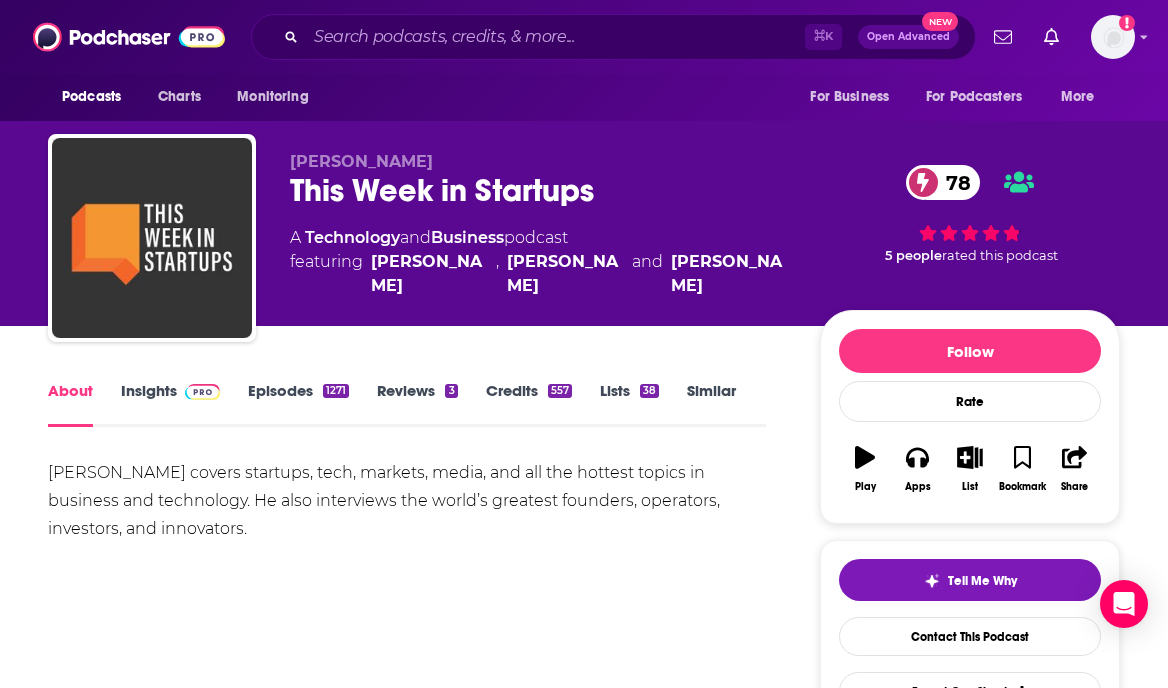 click on "About Insights Episodes 1271 Reviews 3 Credits 557 Lists 38 Similar" at bounding box center (407, 402) 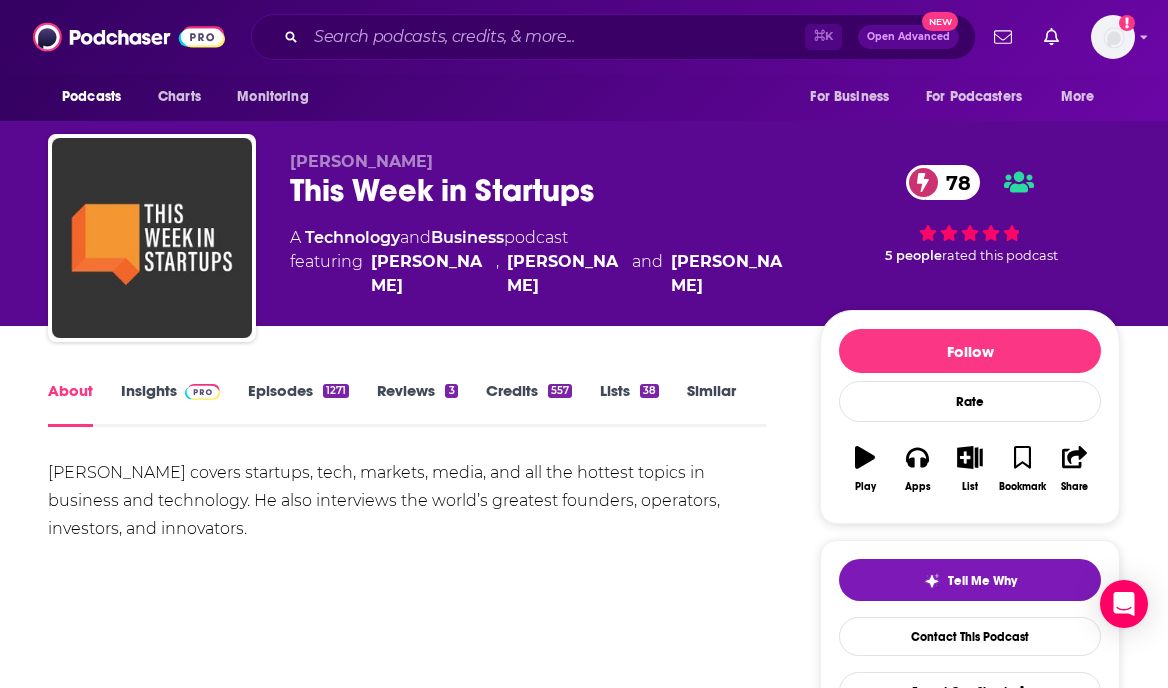click on "Insights" at bounding box center [170, 404] 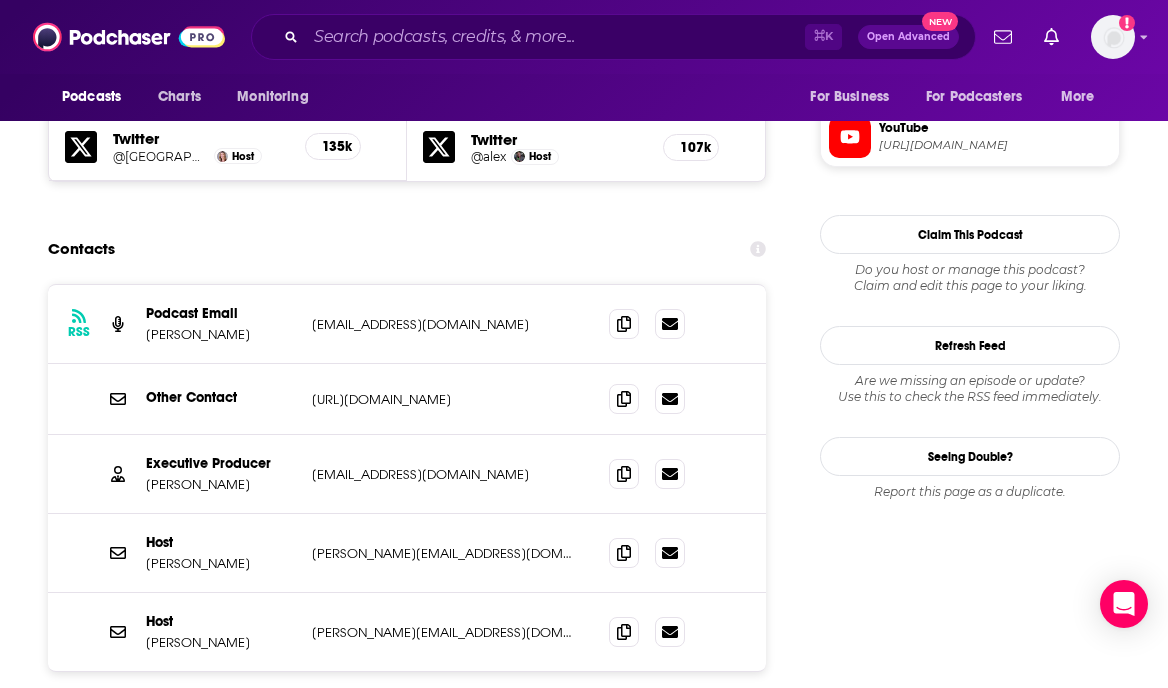 scroll, scrollTop: 1963, scrollLeft: 0, axis: vertical 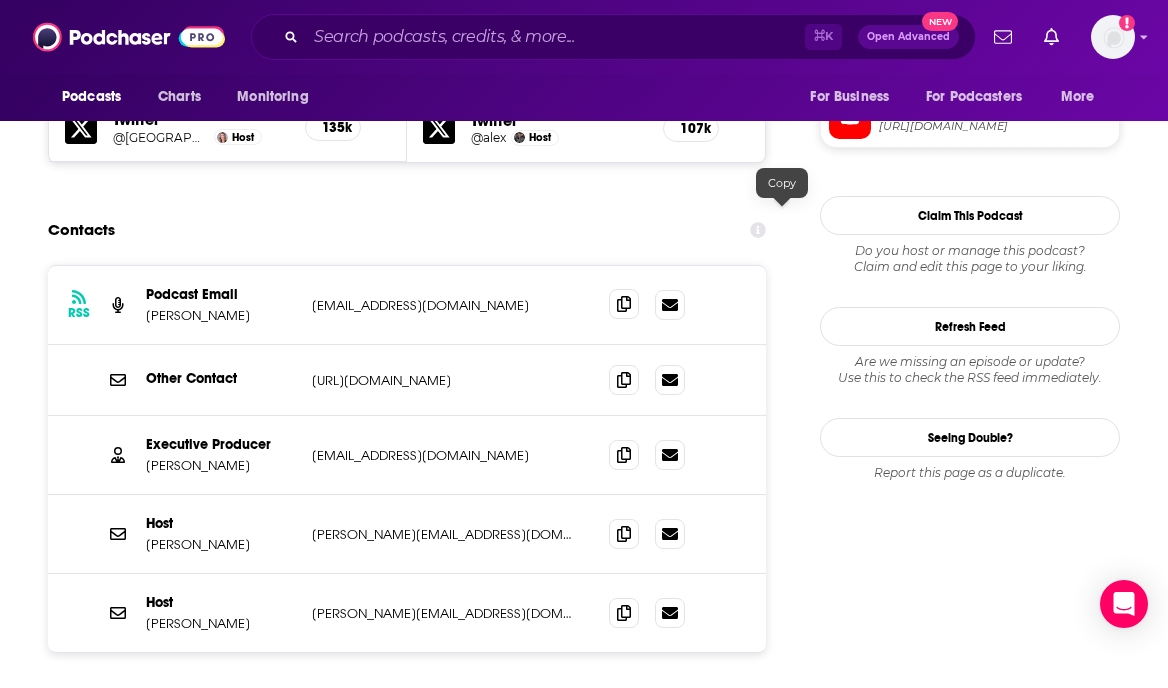 click 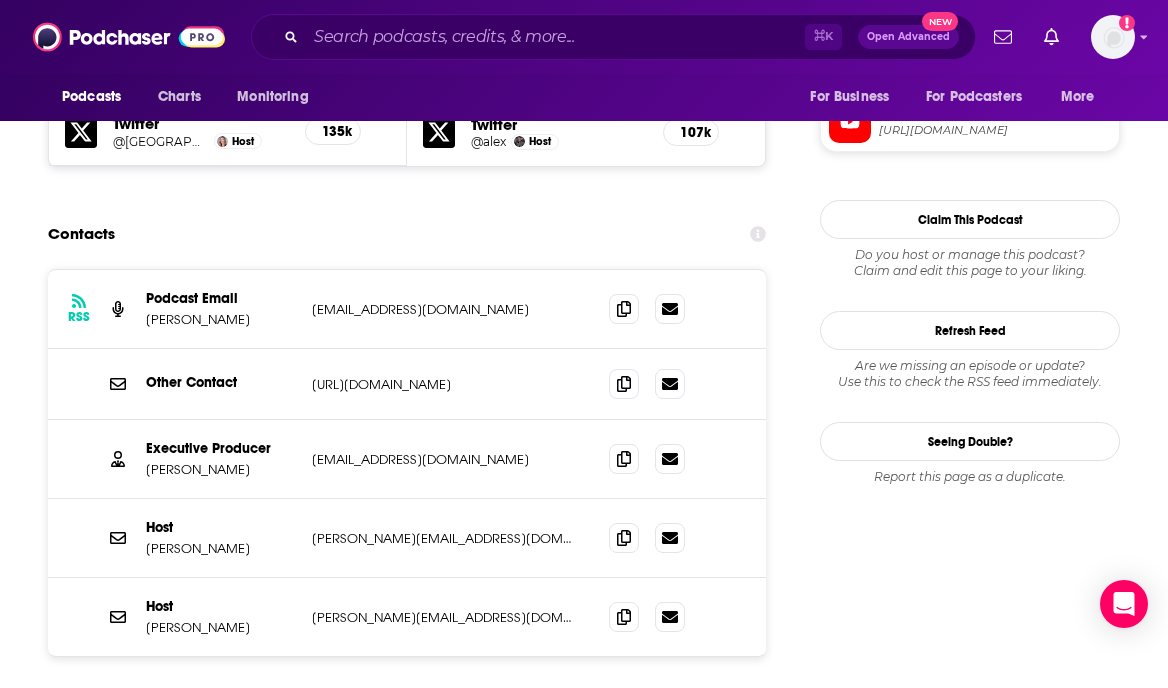 scroll, scrollTop: 1959, scrollLeft: 0, axis: vertical 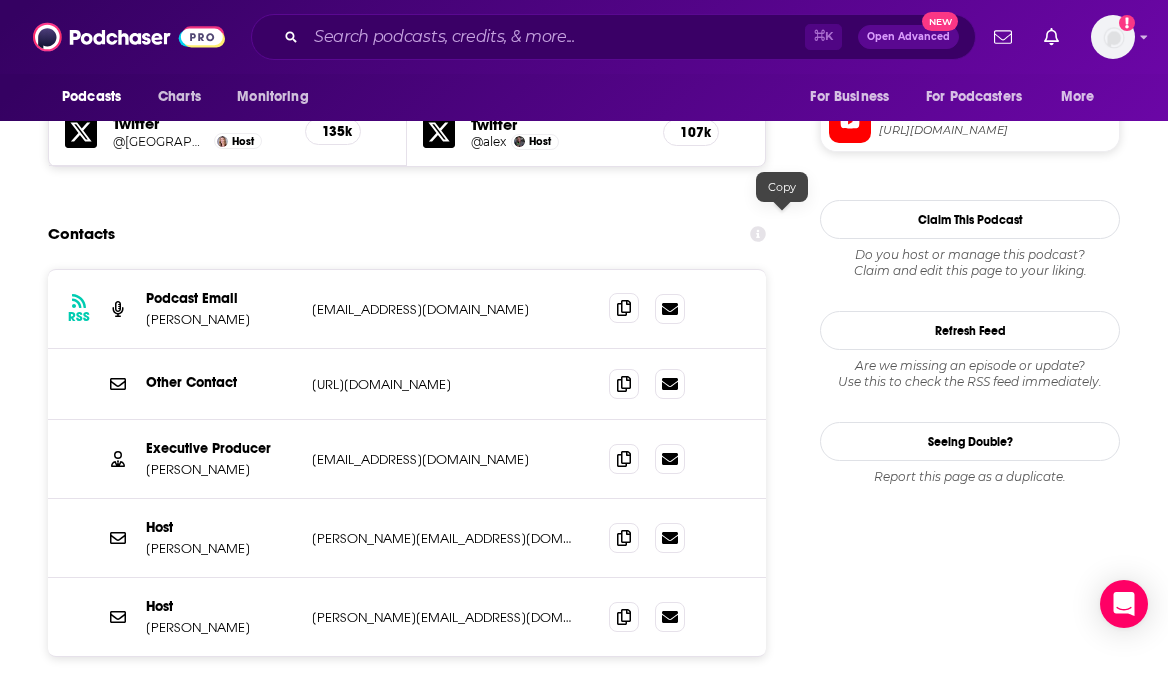 click 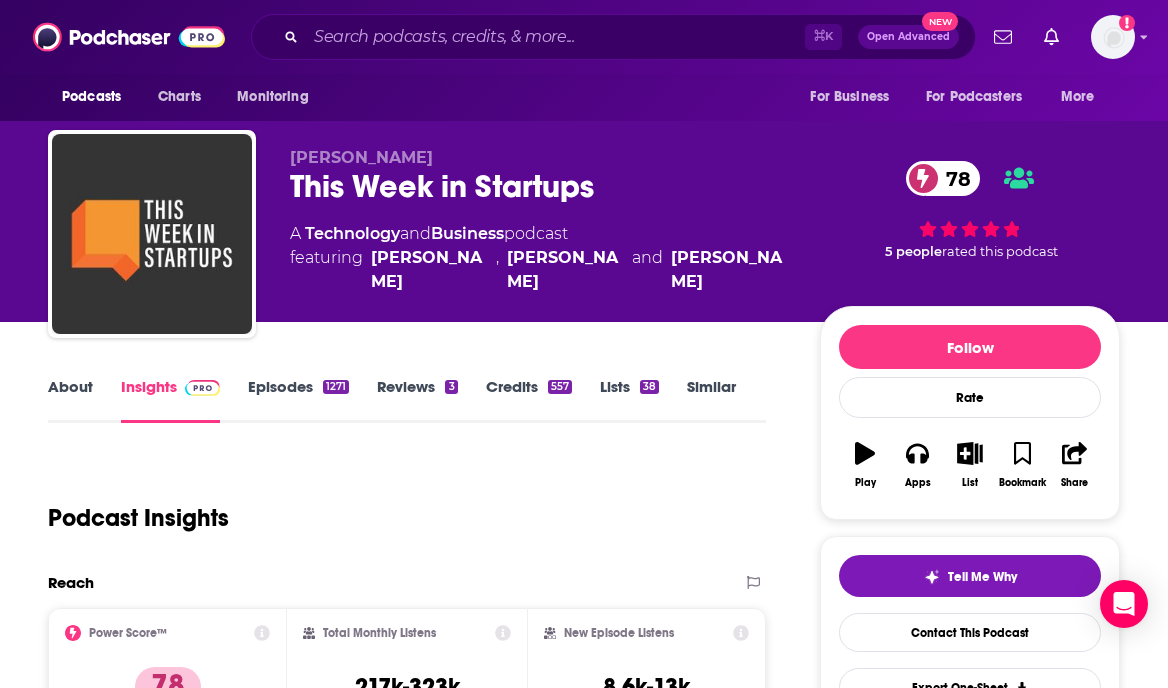 scroll, scrollTop: 0, scrollLeft: 0, axis: both 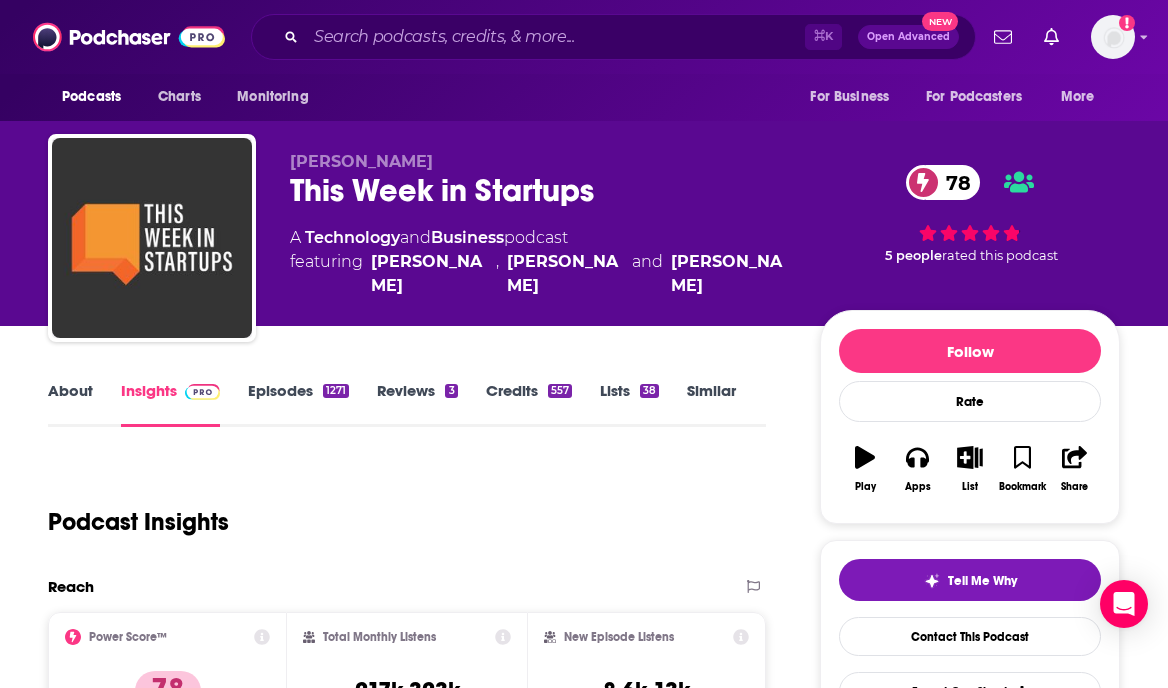 click on "Episodes 1271" at bounding box center [298, 404] 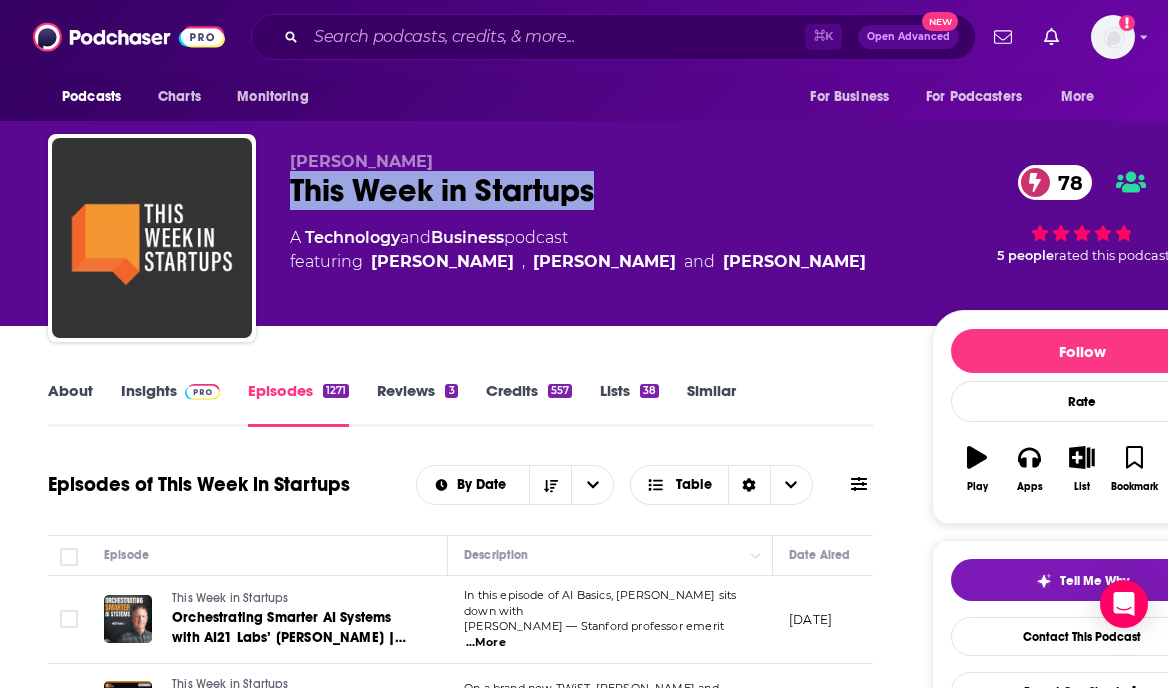 drag, startPoint x: 600, startPoint y: 187, endPoint x: 286, endPoint y: 206, distance: 314.5743 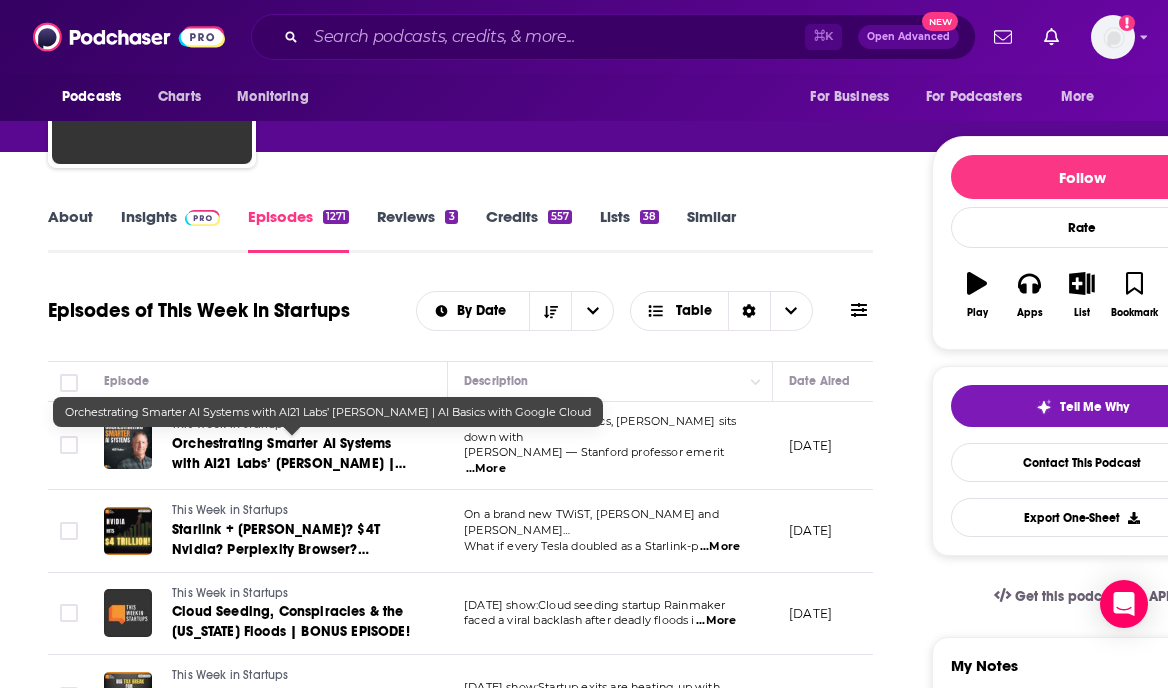 scroll, scrollTop: 0, scrollLeft: 0, axis: both 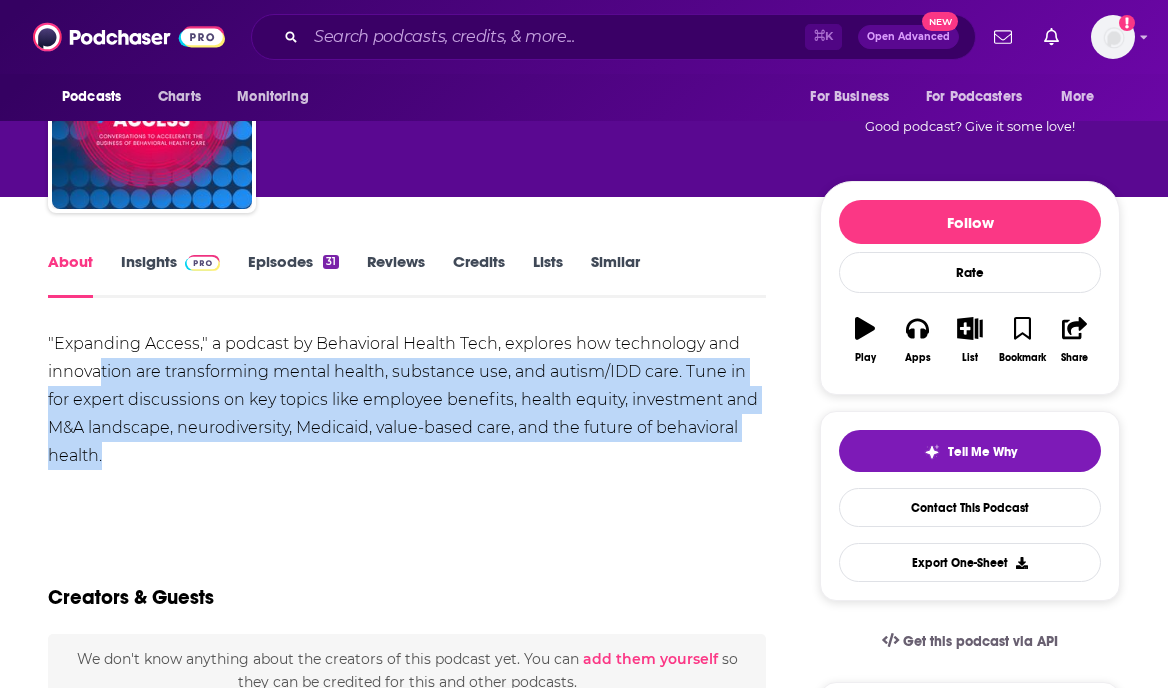 drag, startPoint x: 105, startPoint y: 383, endPoint x: 388, endPoint y: 463, distance: 294.09012 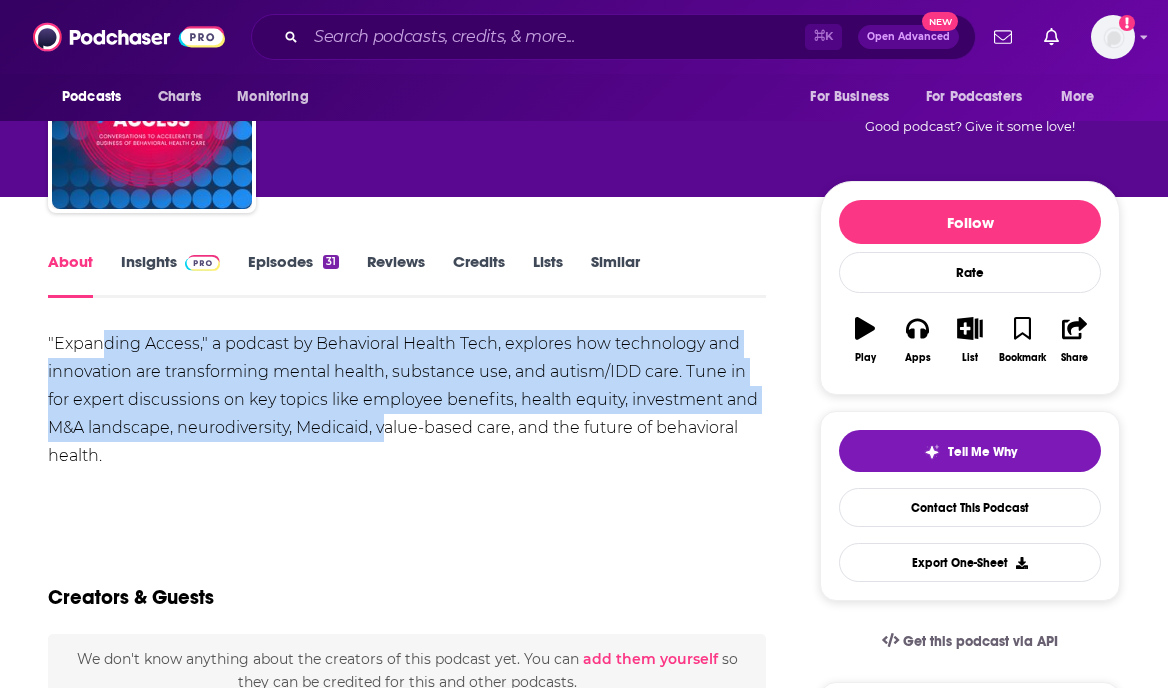 drag, startPoint x: 101, startPoint y: 357, endPoint x: 383, endPoint y: 433, distance: 292.06165 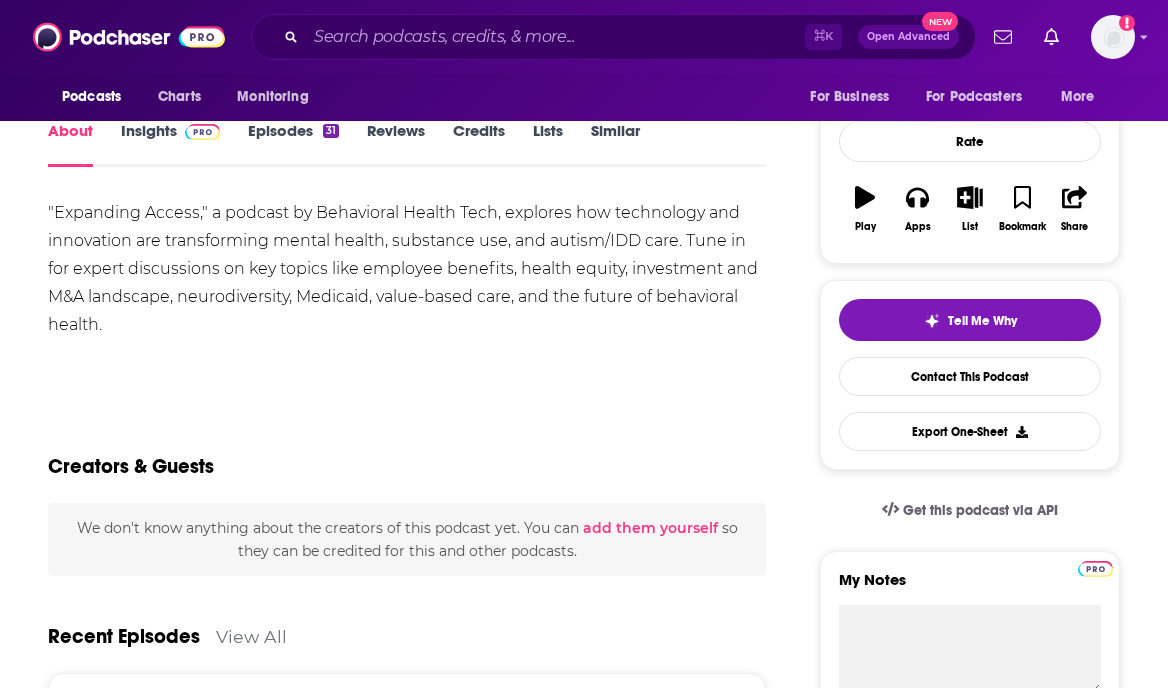 scroll, scrollTop: 264, scrollLeft: 0, axis: vertical 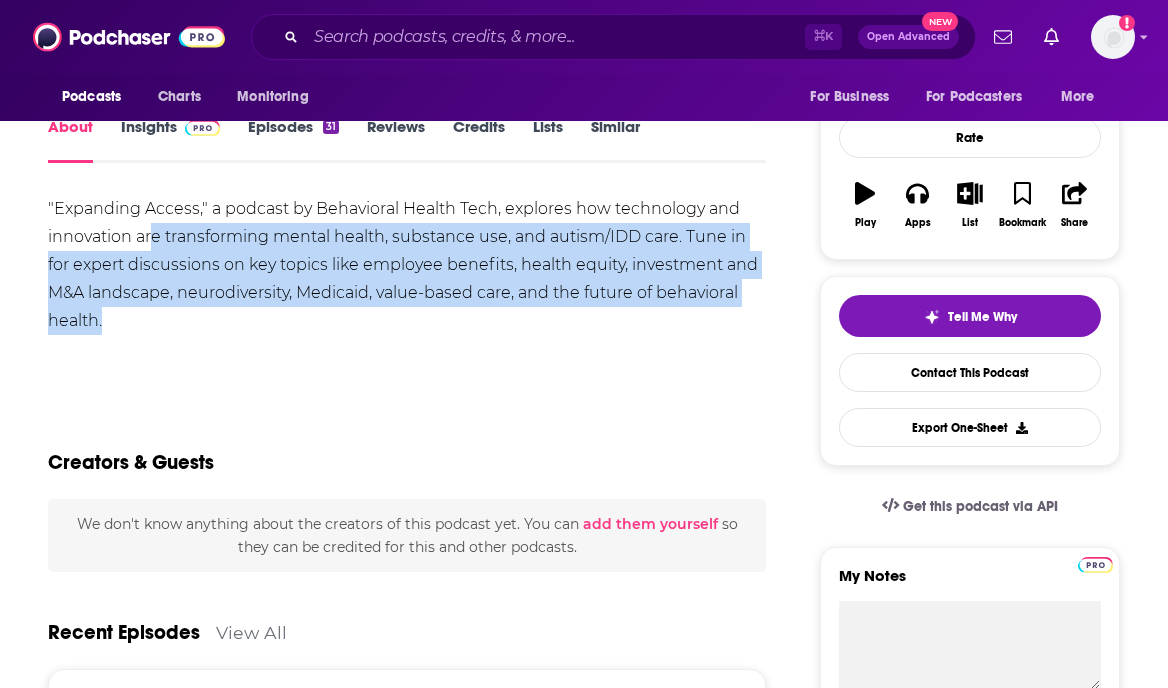 drag, startPoint x: 154, startPoint y: 250, endPoint x: 336, endPoint y: 320, distance: 194.99744 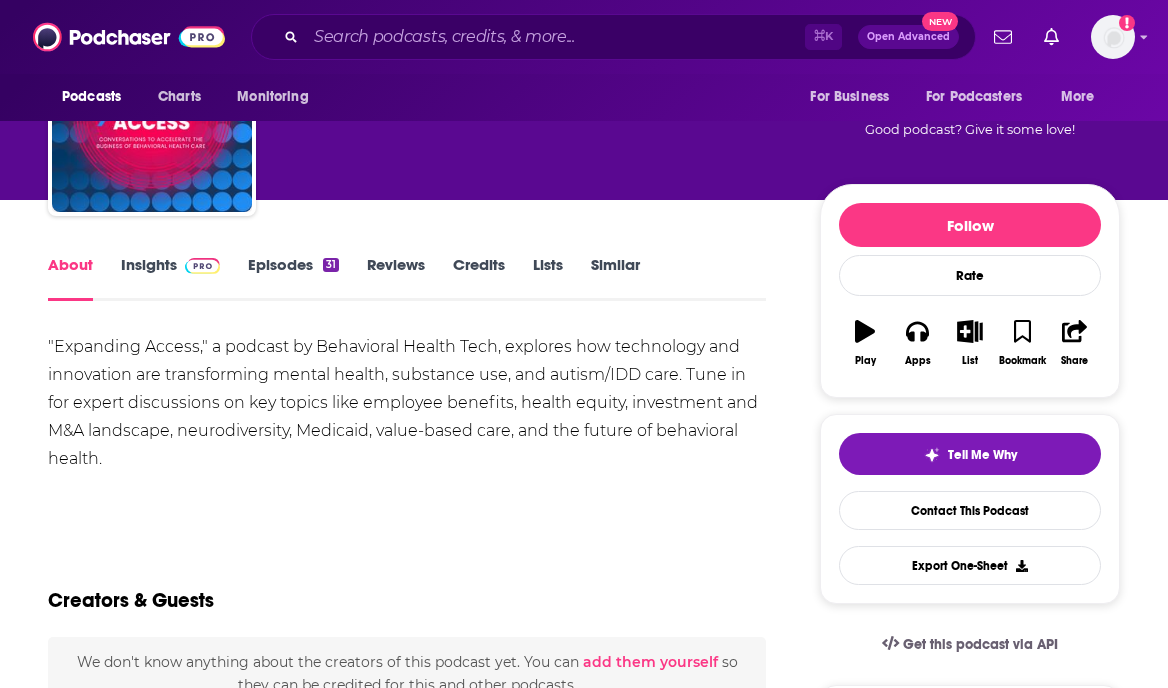 scroll, scrollTop: 8, scrollLeft: 0, axis: vertical 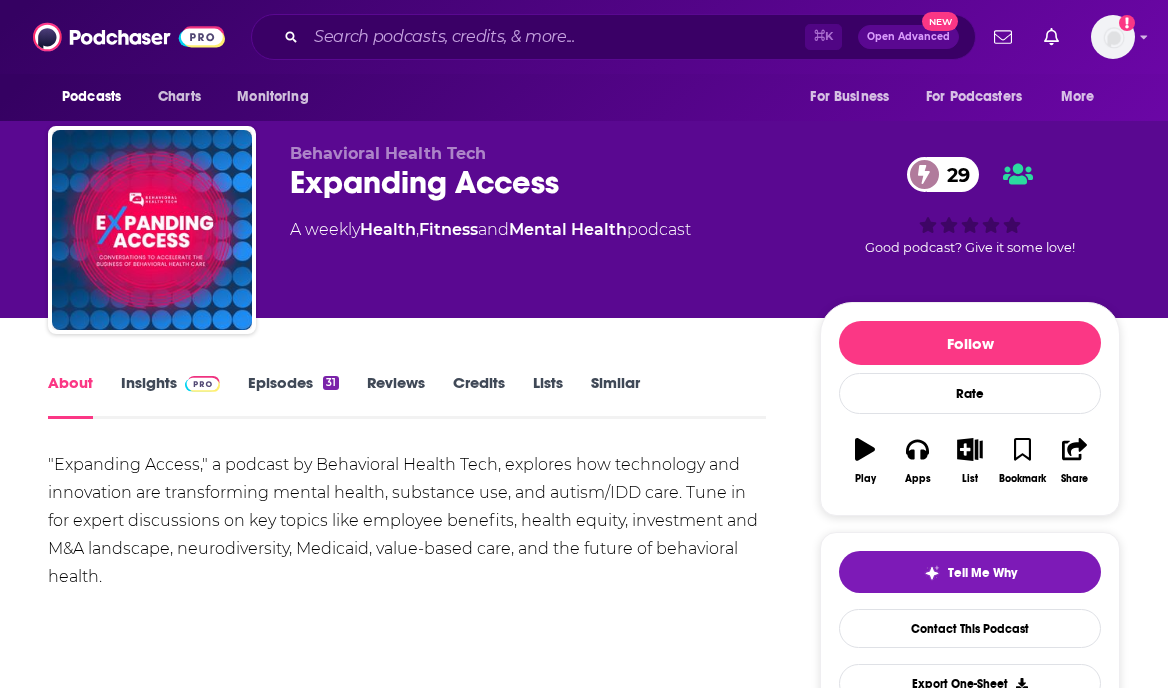 click on "Episodes 31" at bounding box center [293, 396] 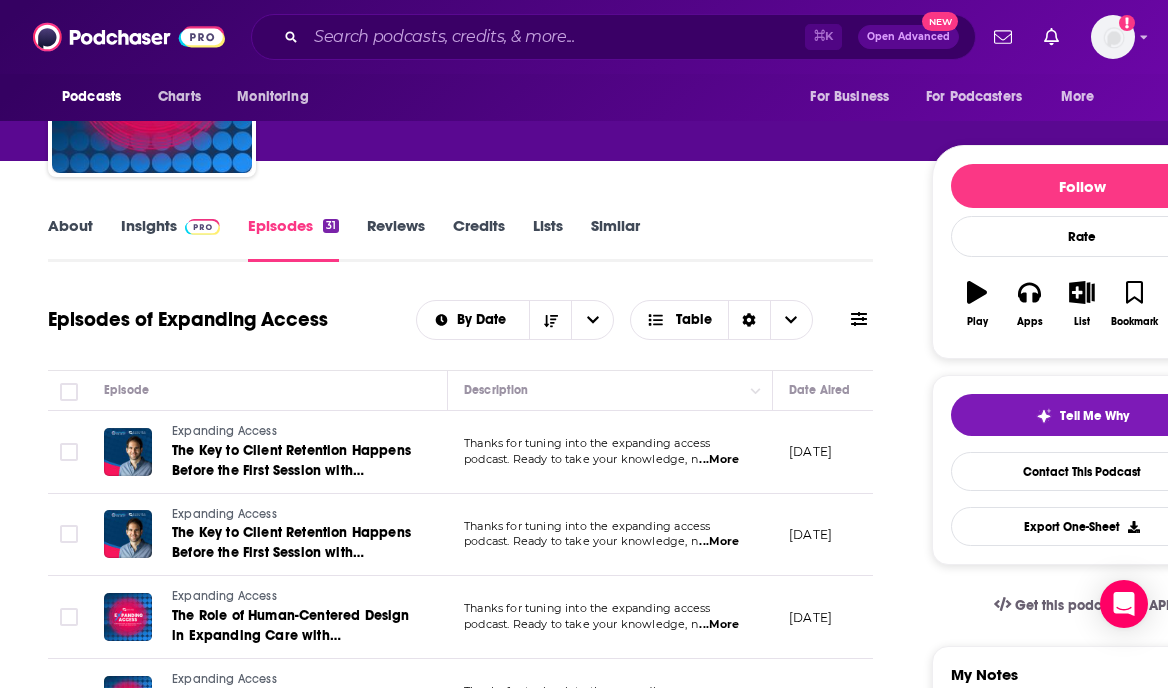 scroll, scrollTop: 0, scrollLeft: 0, axis: both 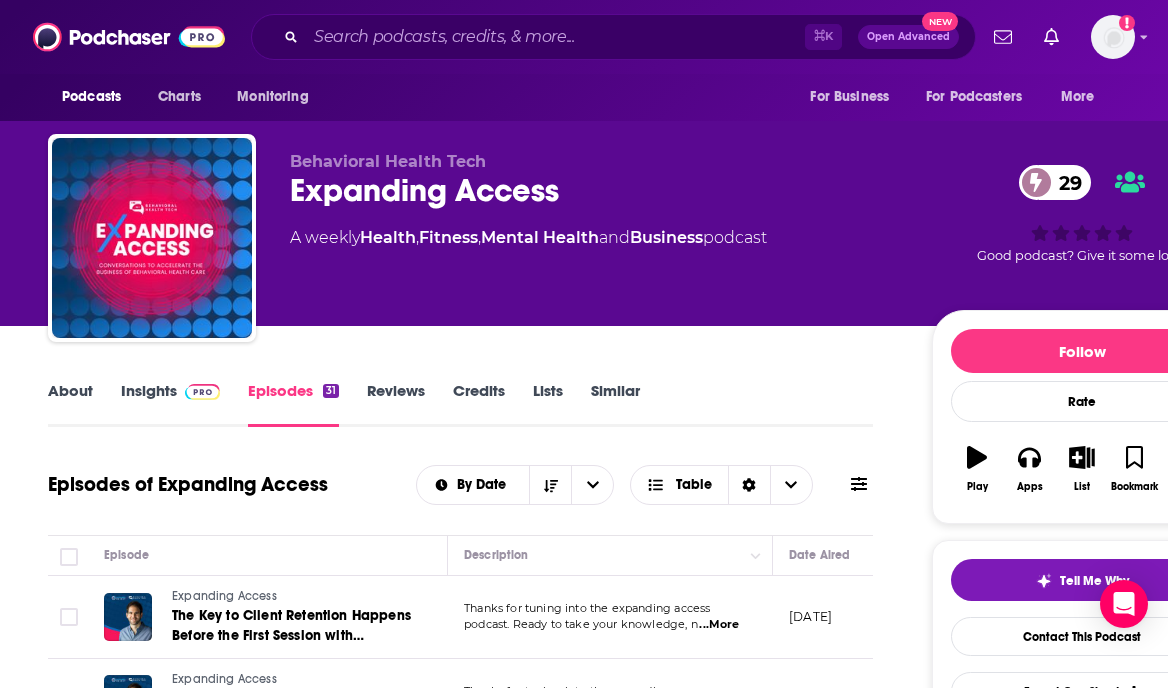 click on "About" at bounding box center (70, 404) 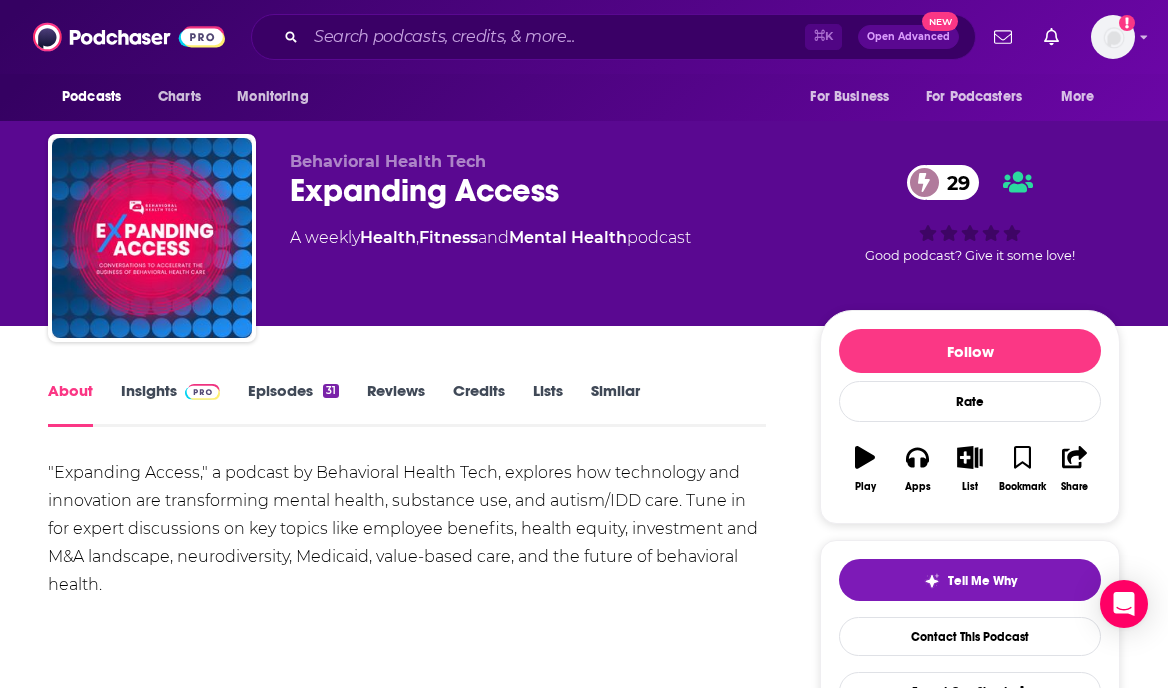 click on "Episodes 31" at bounding box center (293, 404) 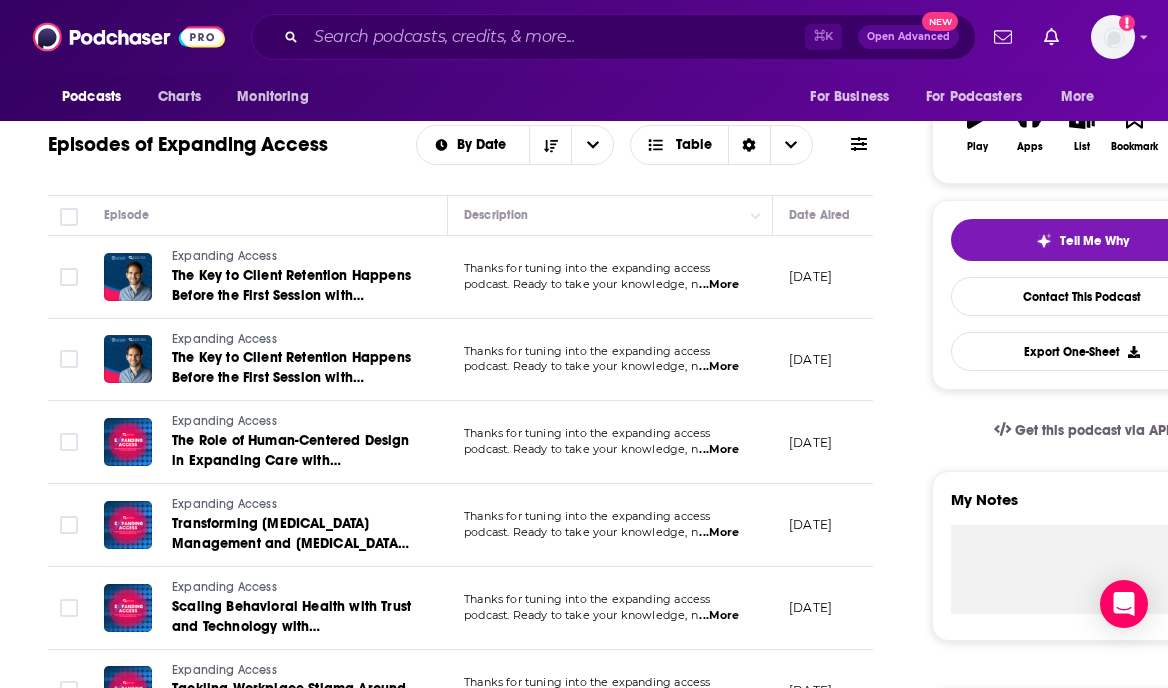 scroll, scrollTop: 0, scrollLeft: 0, axis: both 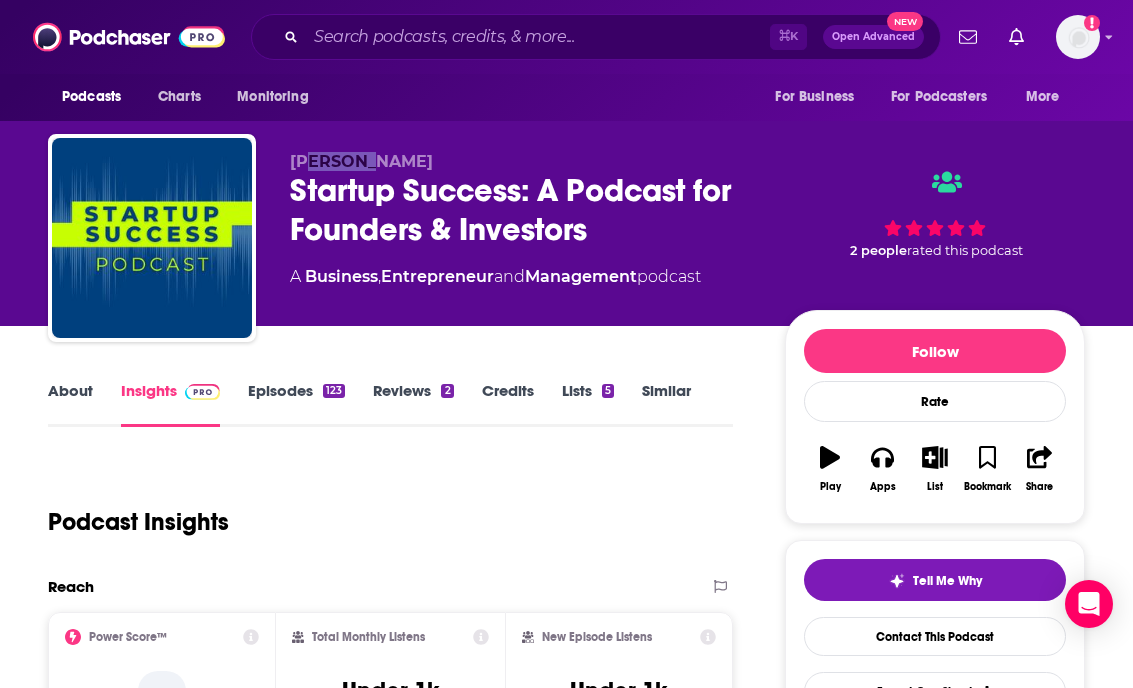 drag, startPoint x: 314, startPoint y: 162, endPoint x: 396, endPoint y: 170, distance: 82.38932 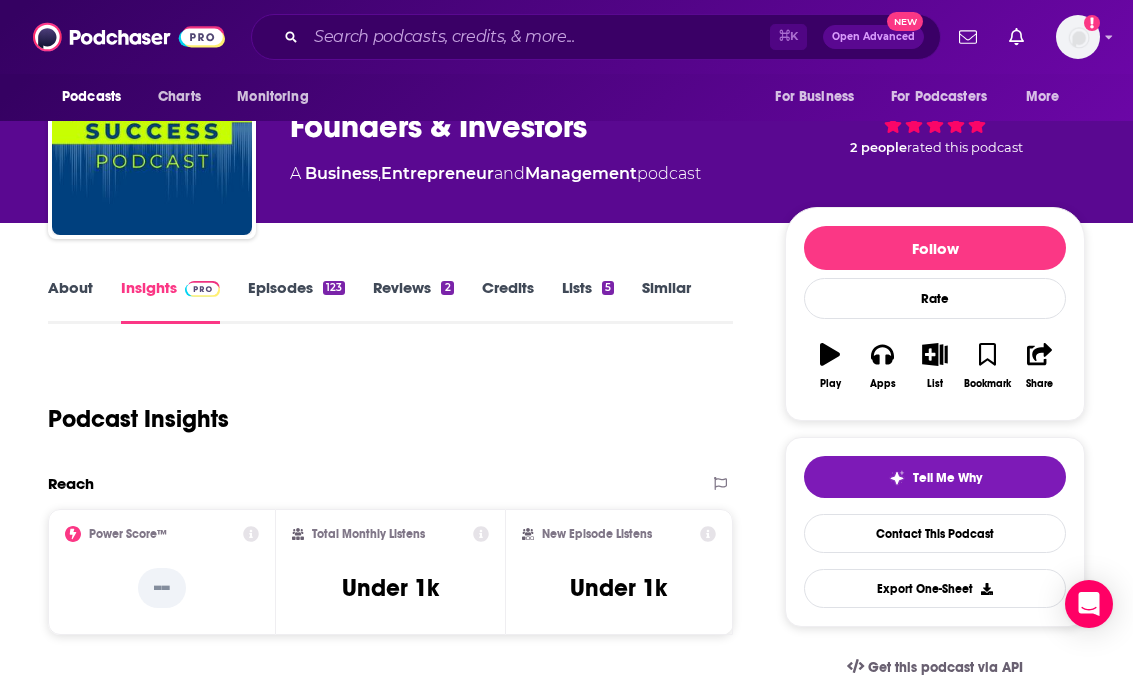 scroll, scrollTop: 181, scrollLeft: 0, axis: vertical 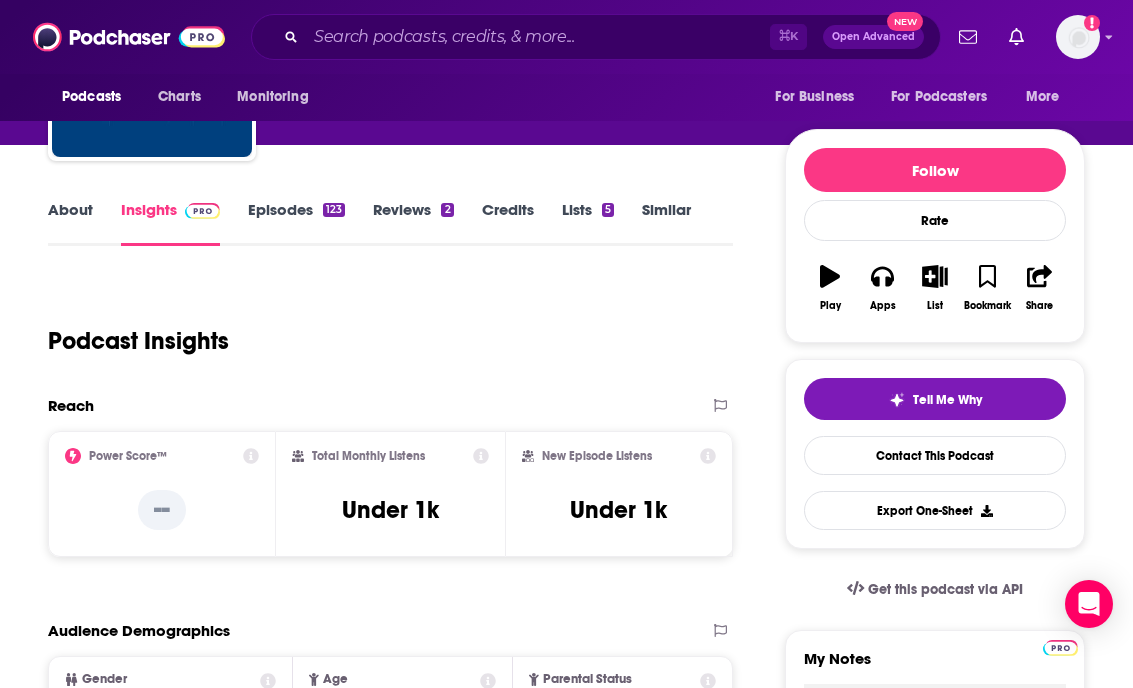 click on "Episodes 123" at bounding box center [296, 223] 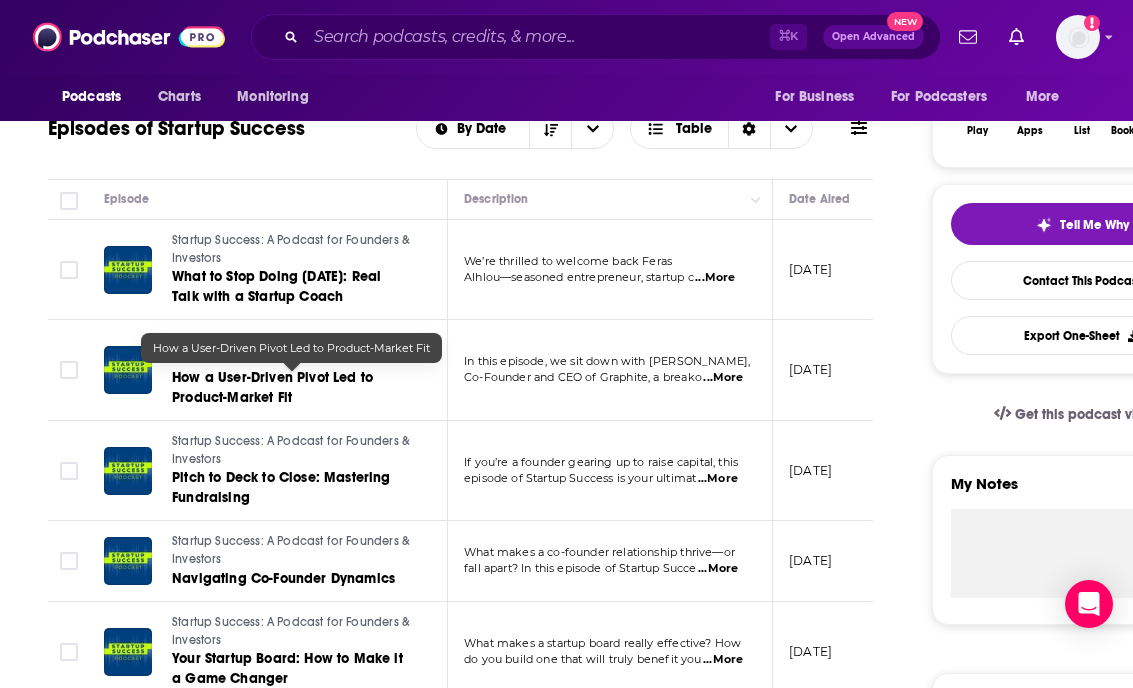 scroll, scrollTop: 0, scrollLeft: 0, axis: both 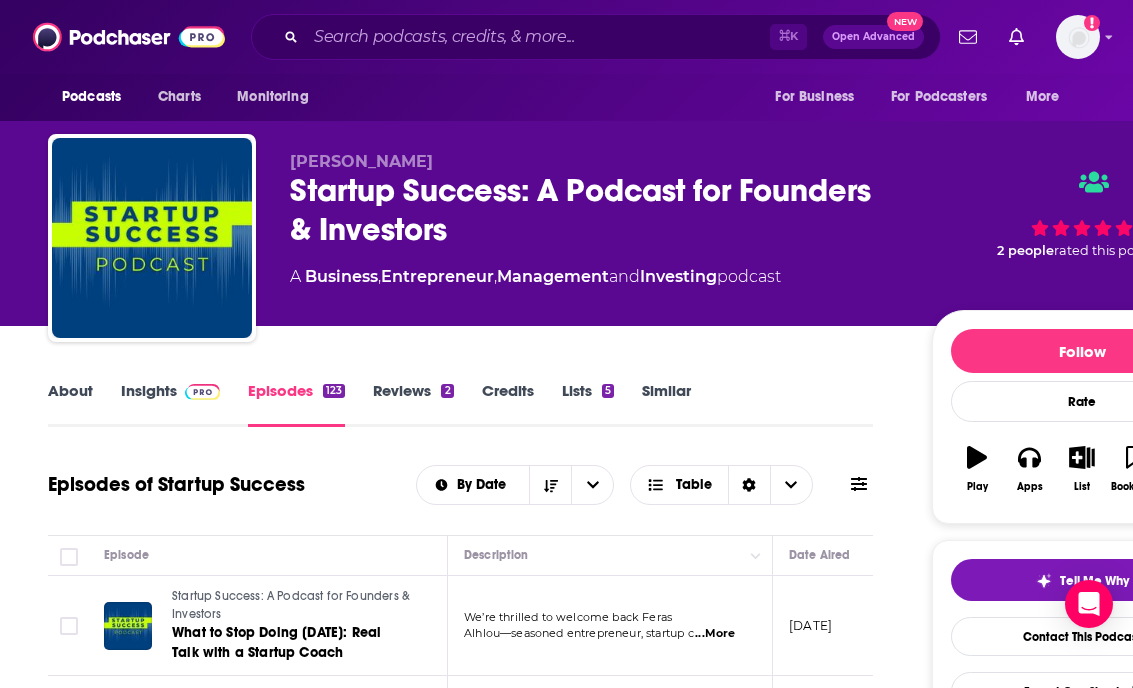 click on "Insights" at bounding box center (170, 404) 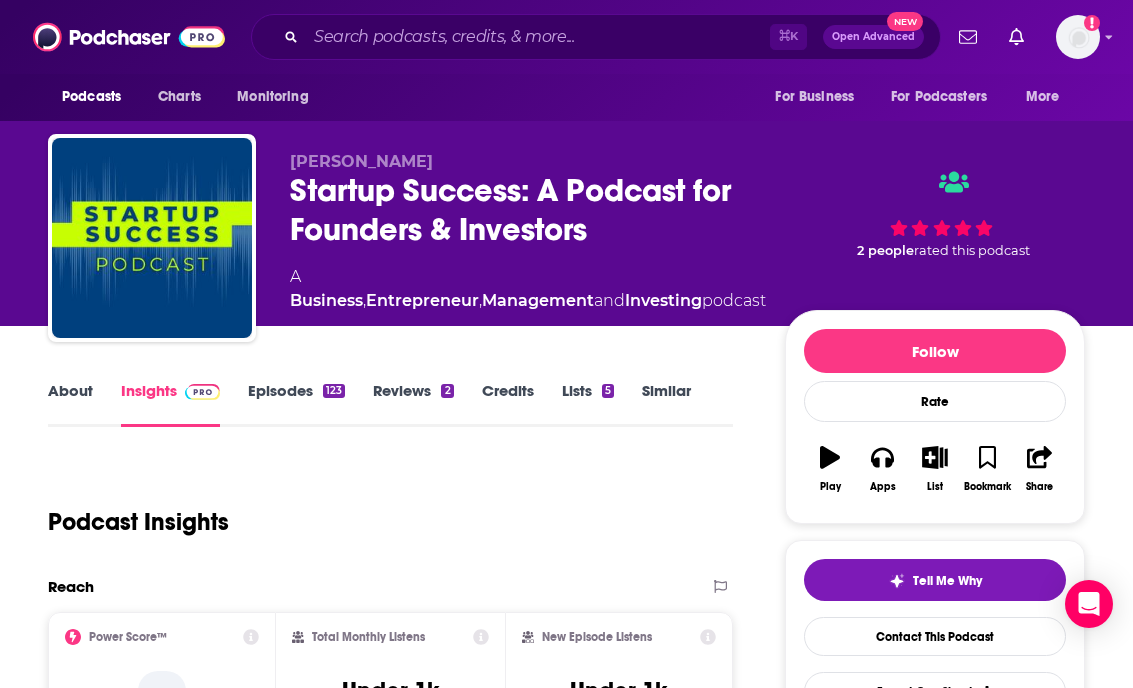 click on "About" at bounding box center [70, 404] 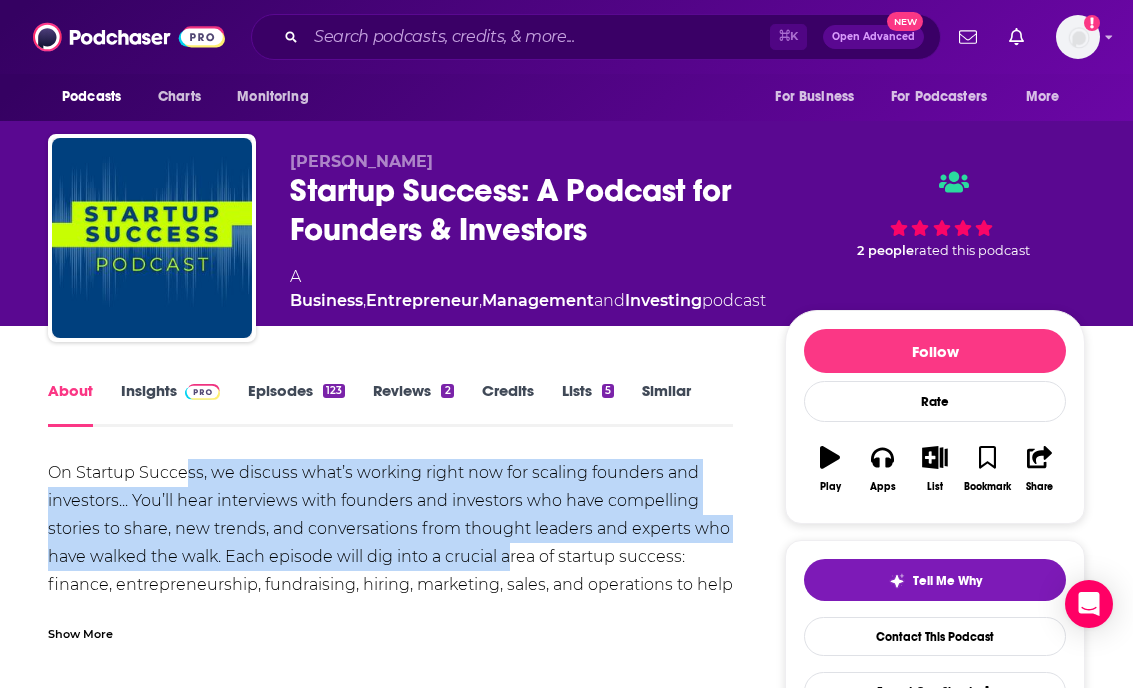 drag, startPoint x: 183, startPoint y: 476, endPoint x: 513, endPoint y: 556, distance: 339.55853 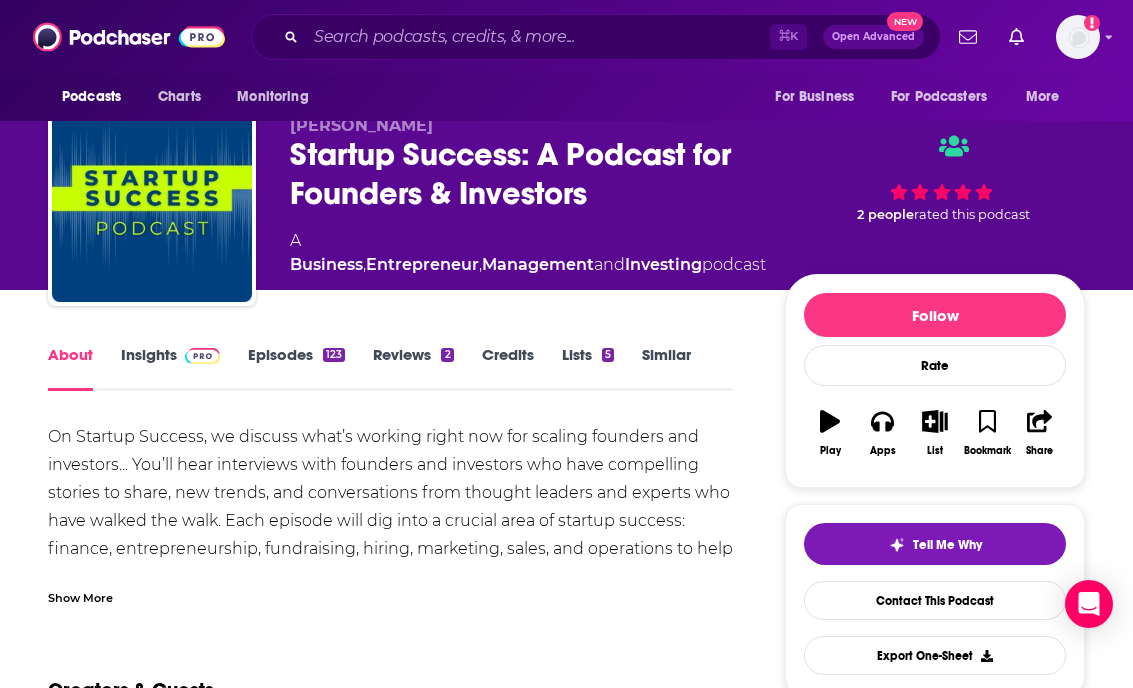 scroll, scrollTop: 37, scrollLeft: 0, axis: vertical 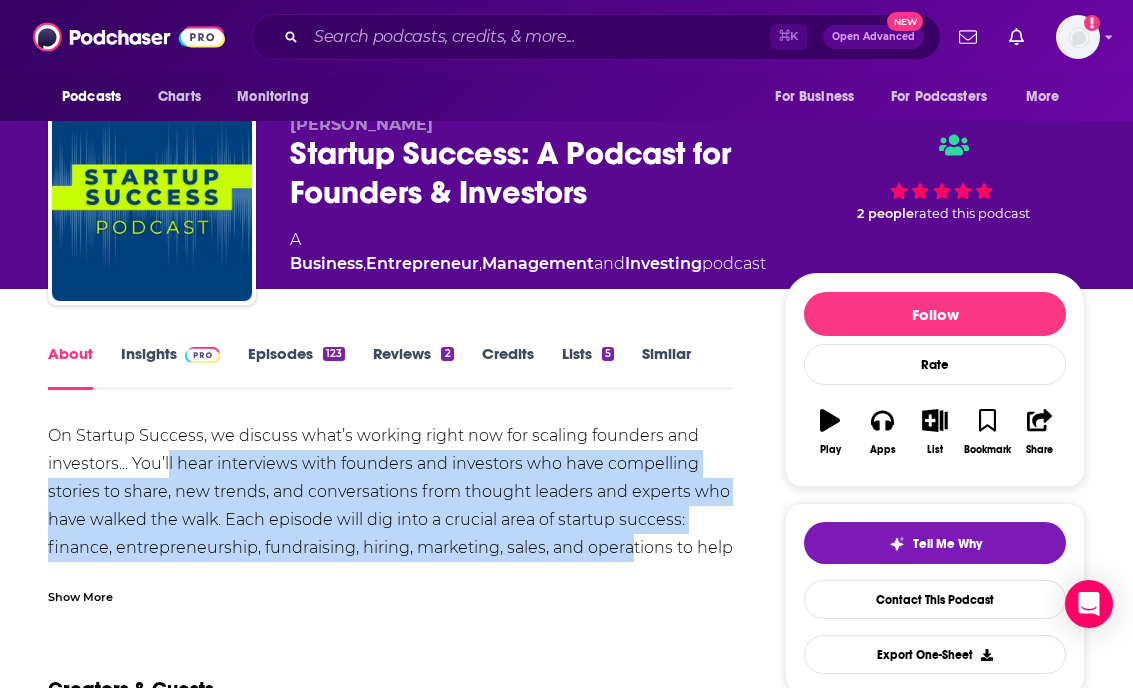 drag, startPoint x: 167, startPoint y: 457, endPoint x: 629, endPoint y: 544, distance: 470.1202 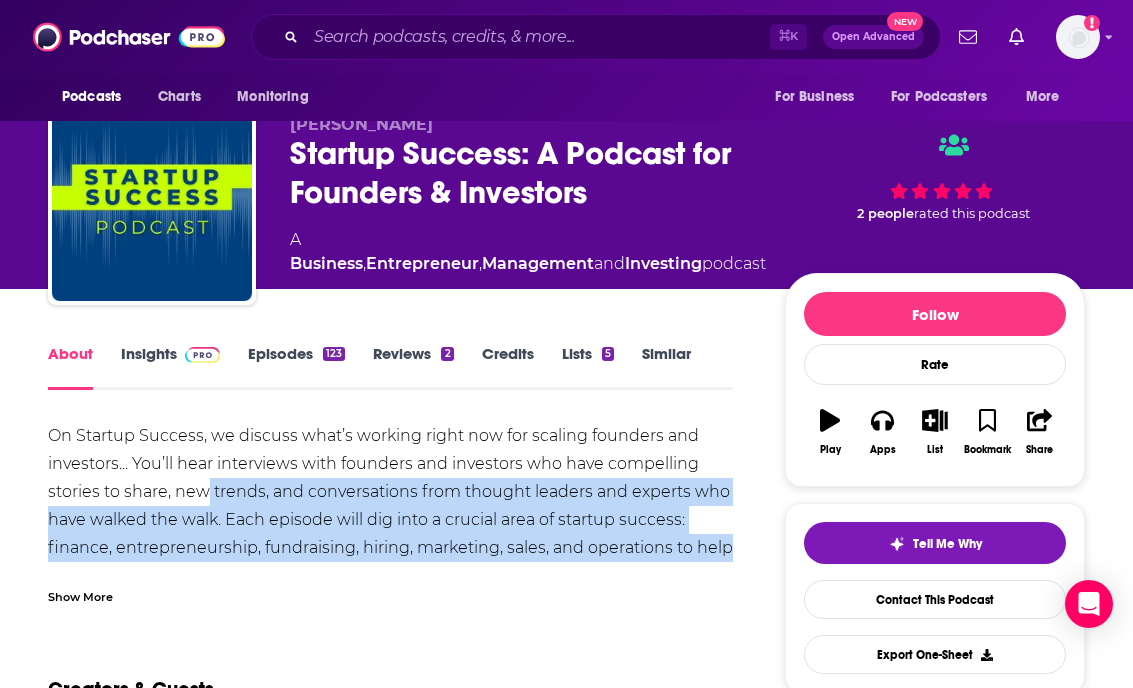 drag, startPoint x: 206, startPoint y: 494, endPoint x: 502, endPoint y: 581, distance: 308.52066 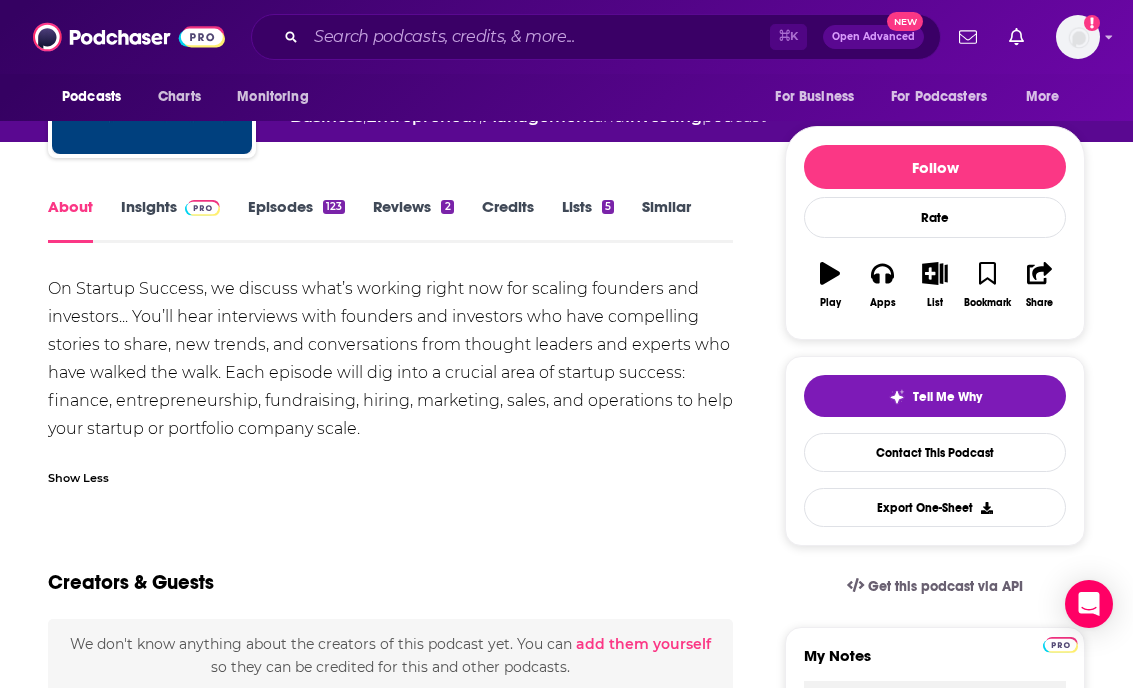 scroll, scrollTop: 187, scrollLeft: 0, axis: vertical 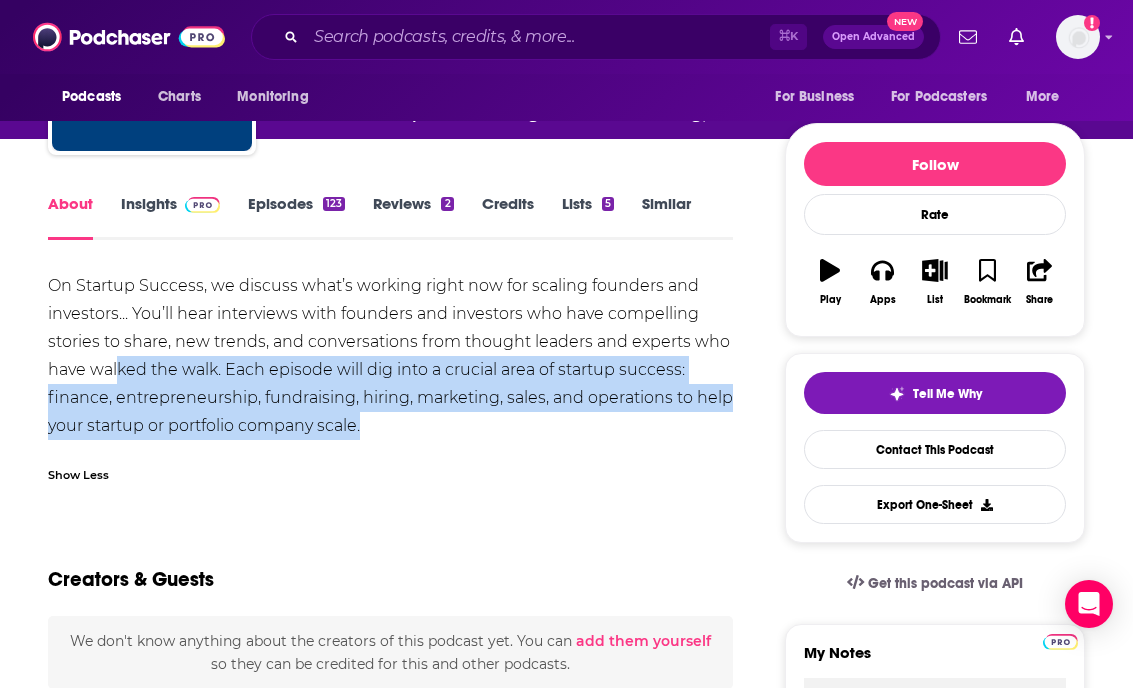 drag, startPoint x: 116, startPoint y: 376, endPoint x: 361, endPoint y: 445, distance: 254.53094 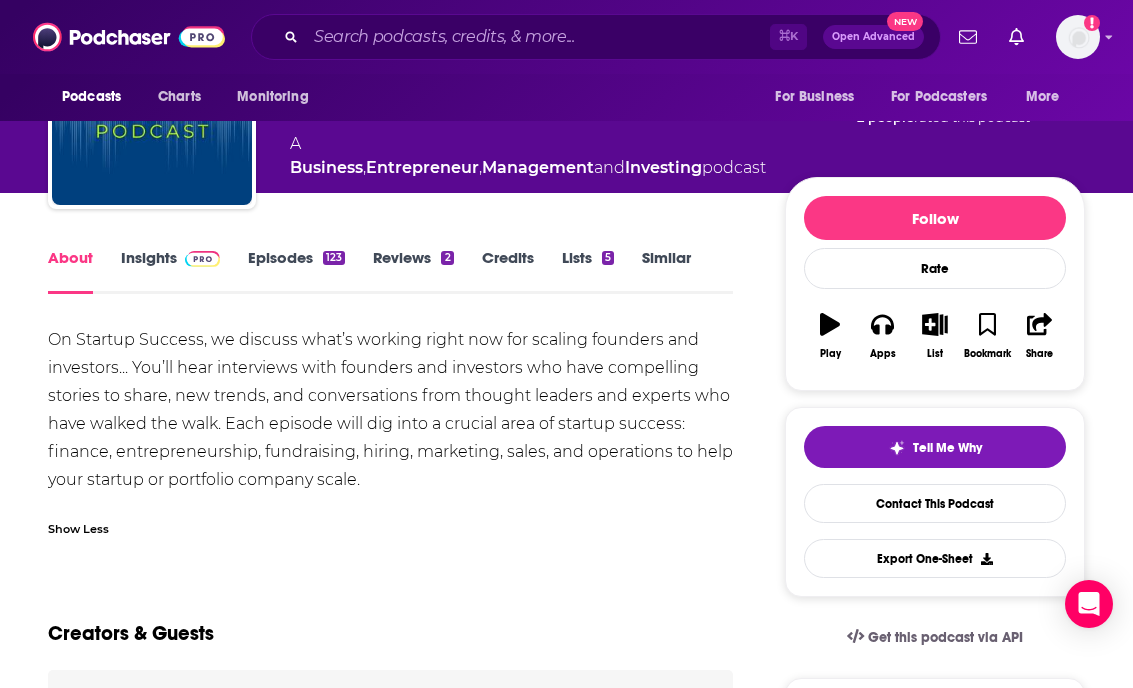 scroll, scrollTop: 0, scrollLeft: 0, axis: both 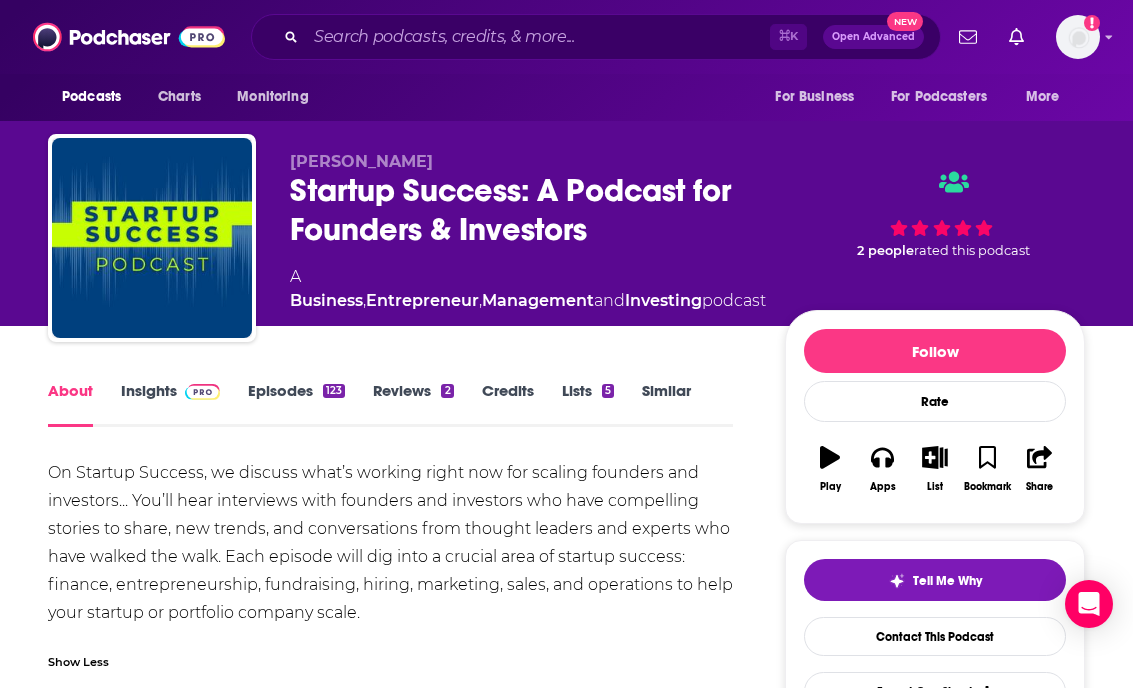click on "Insights" at bounding box center (170, 404) 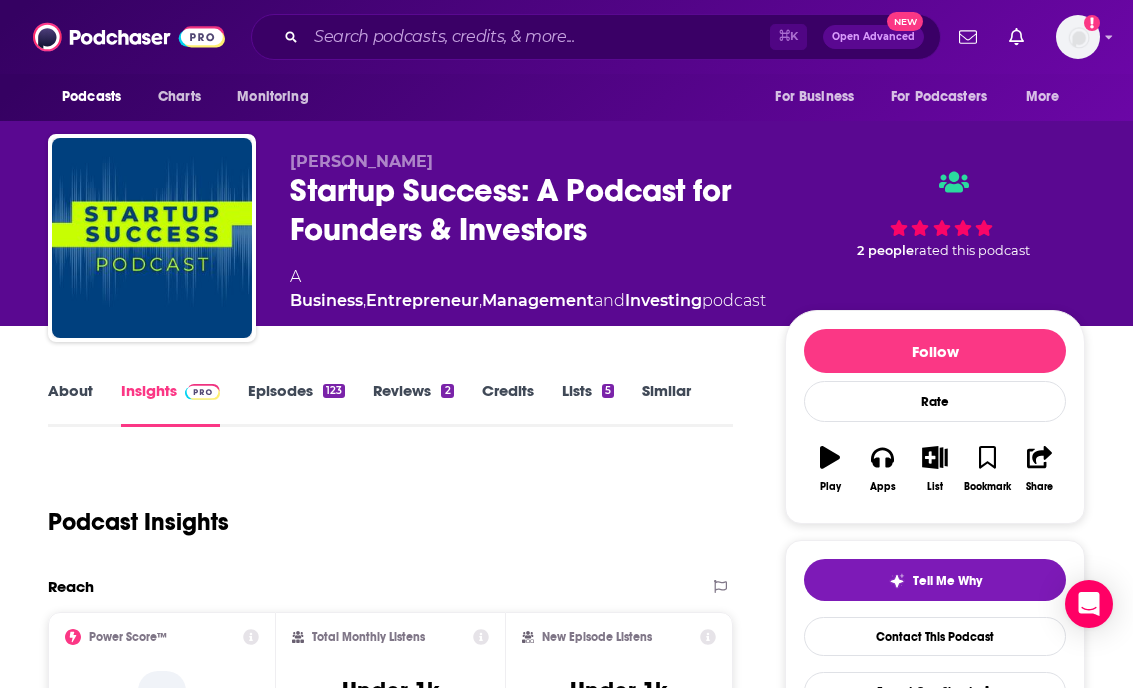 click on "Episodes 123" at bounding box center [296, 404] 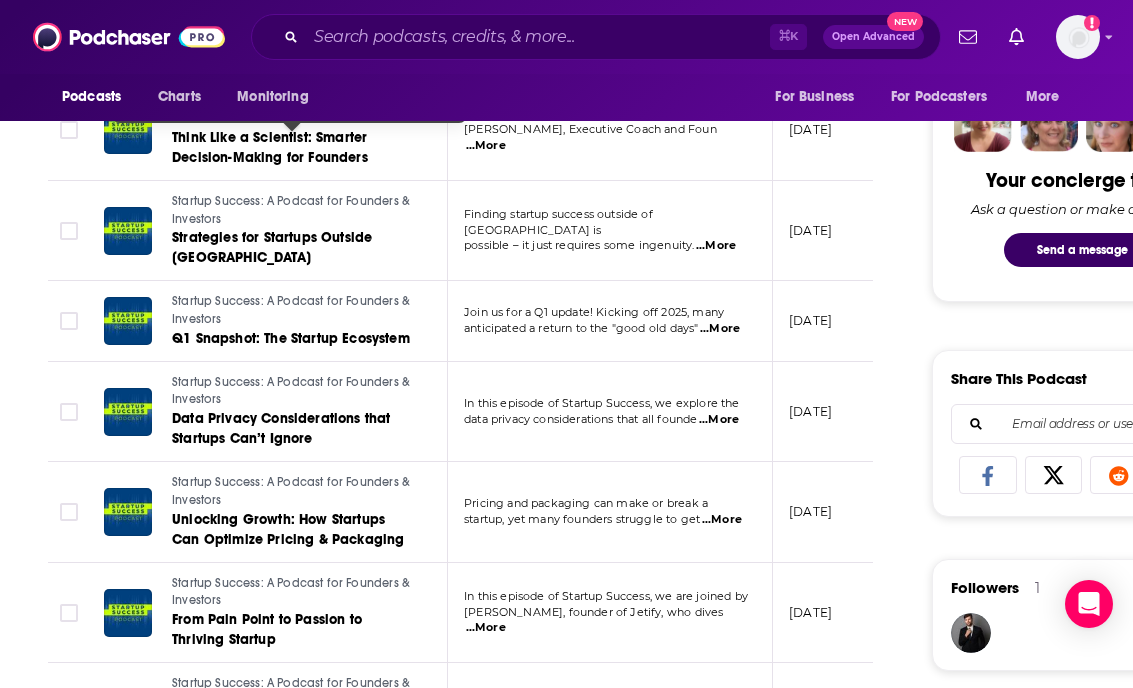 scroll, scrollTop: 1324, scrollLeft: 0, axis: vertical 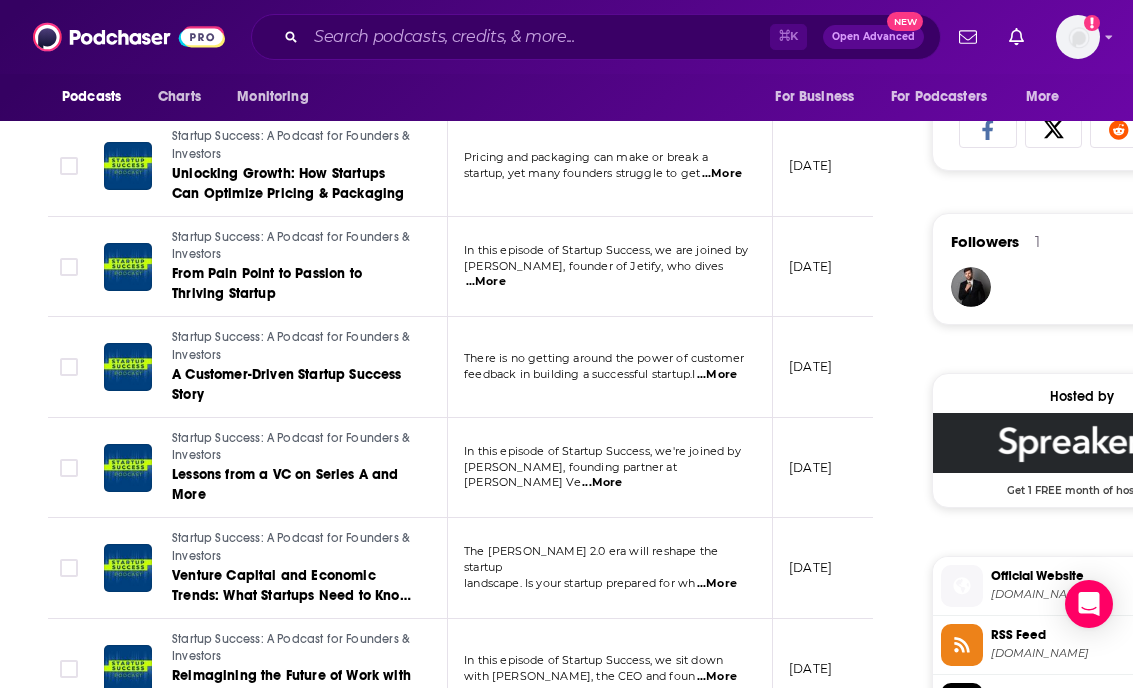 click on "...More" at bounding box center [602, 483] 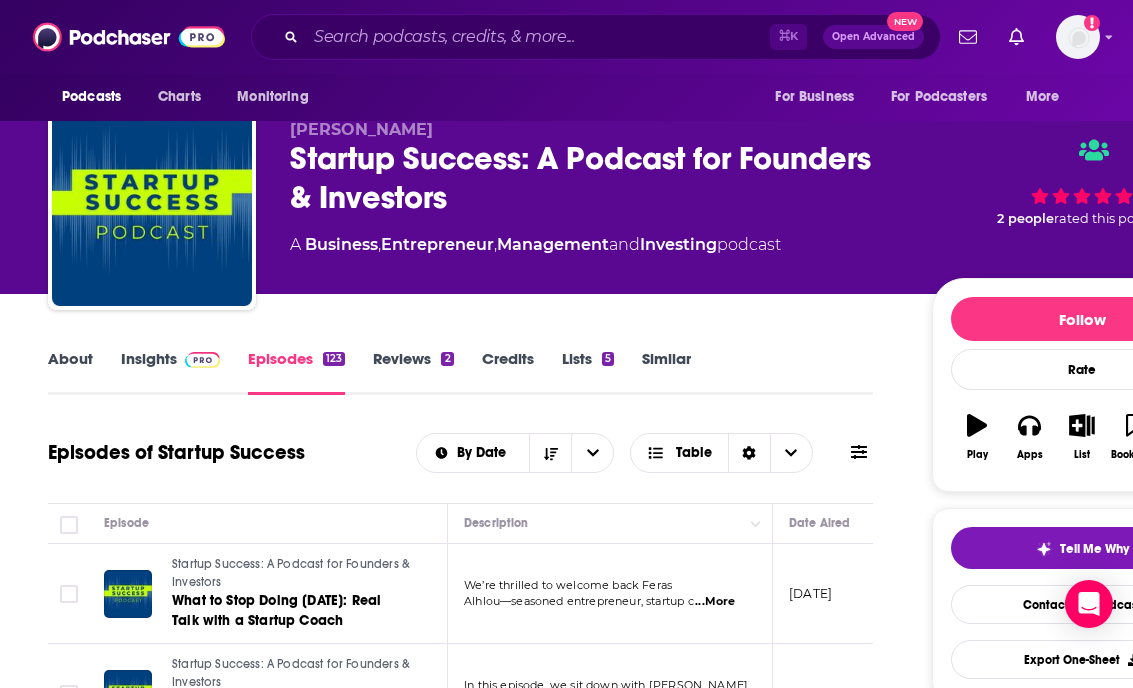 scroll, scrollTop: 0, scrollLeft: 0, axis: both 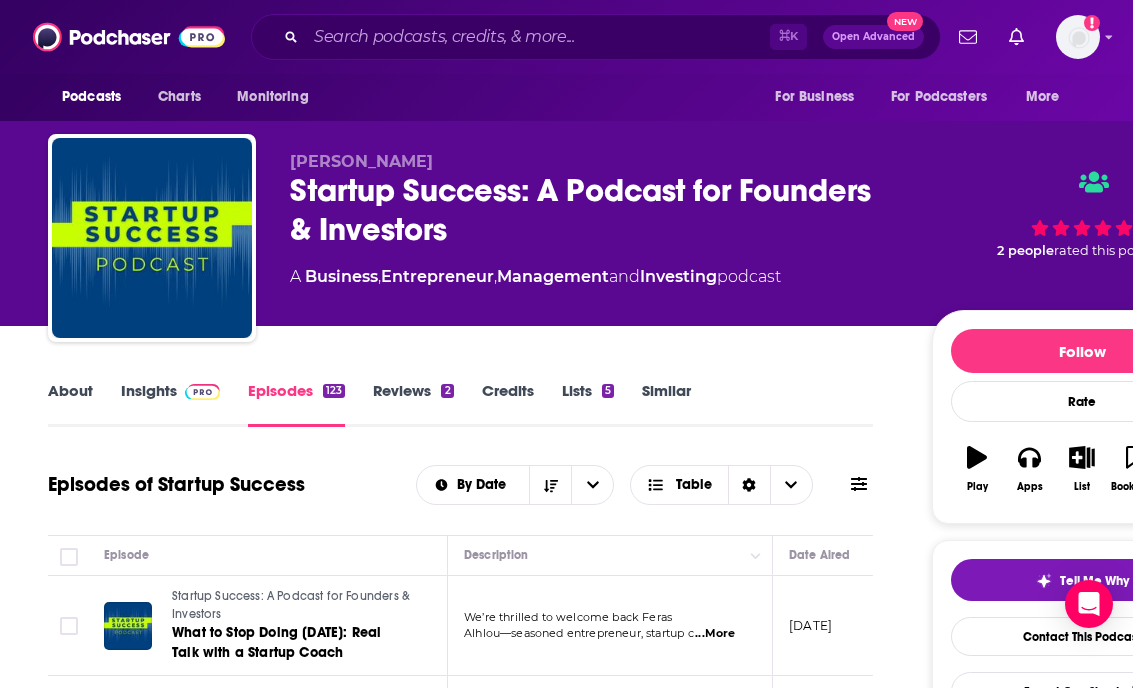 click on "Reviews 2" at bounding box center [413, 404] 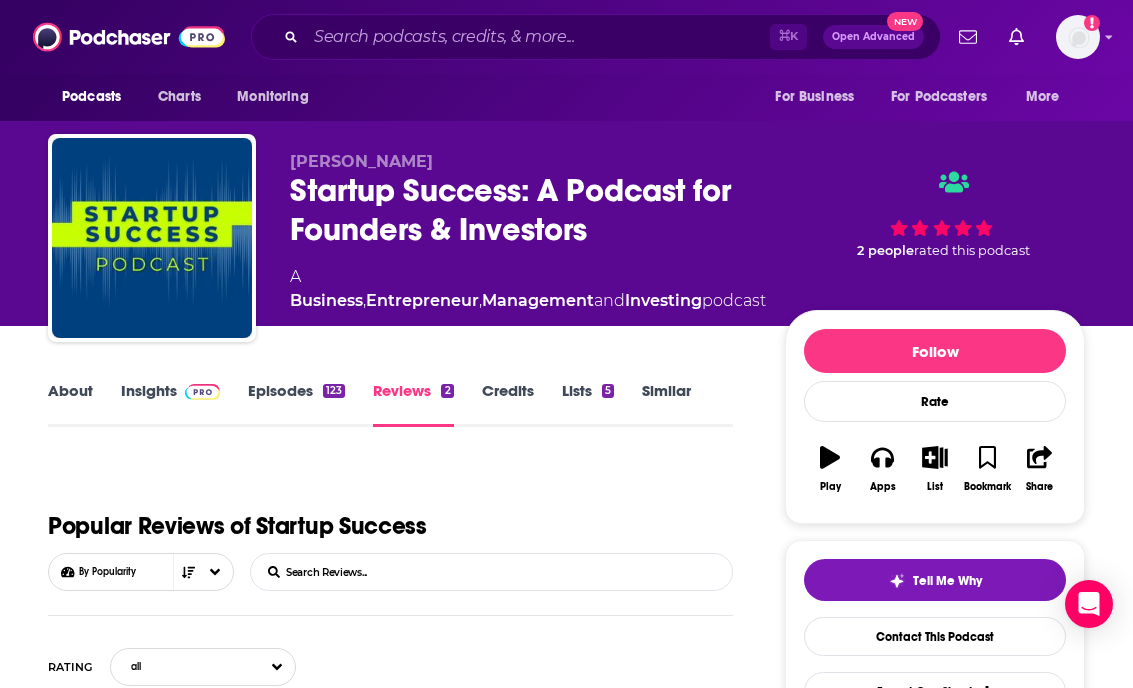 click on "Insights" at bounding box center (170, 404) 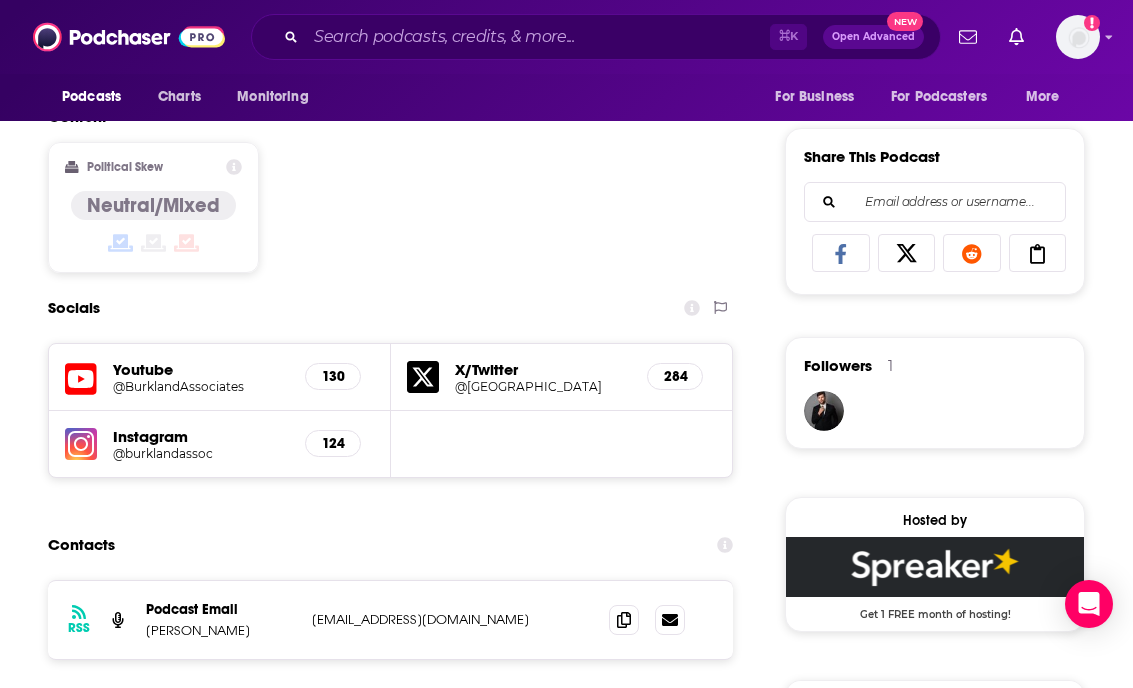 scroll, scrollTop: 1311, scrollLeft: 0, axis: vertical 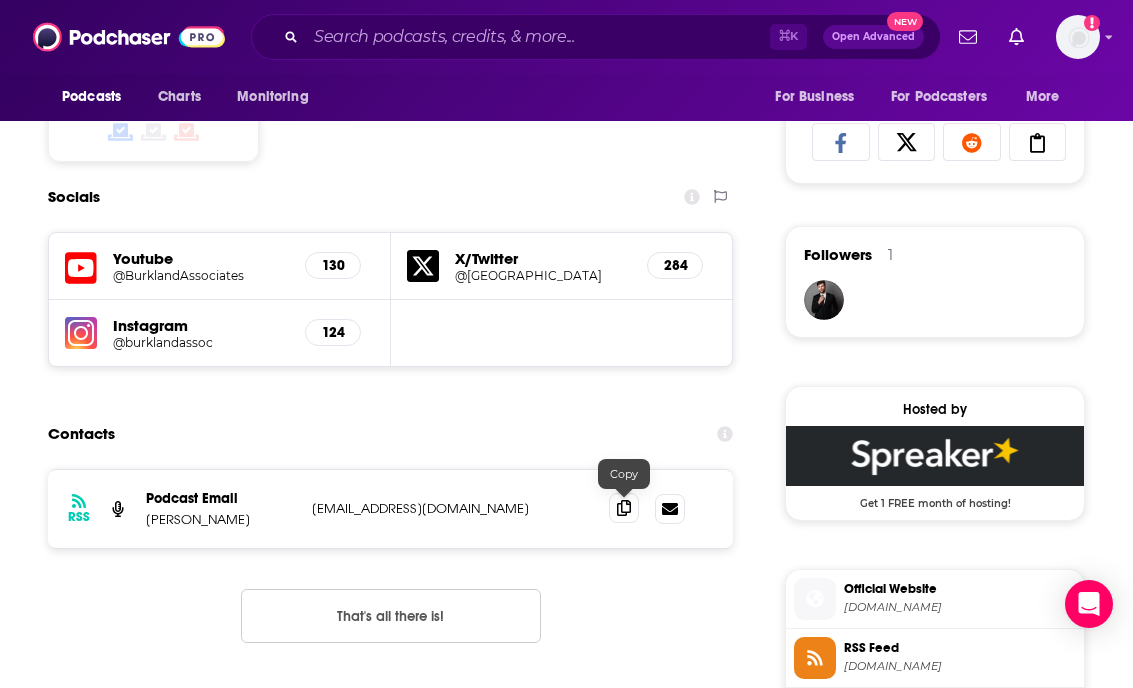 click at bounding box center (624, 508) 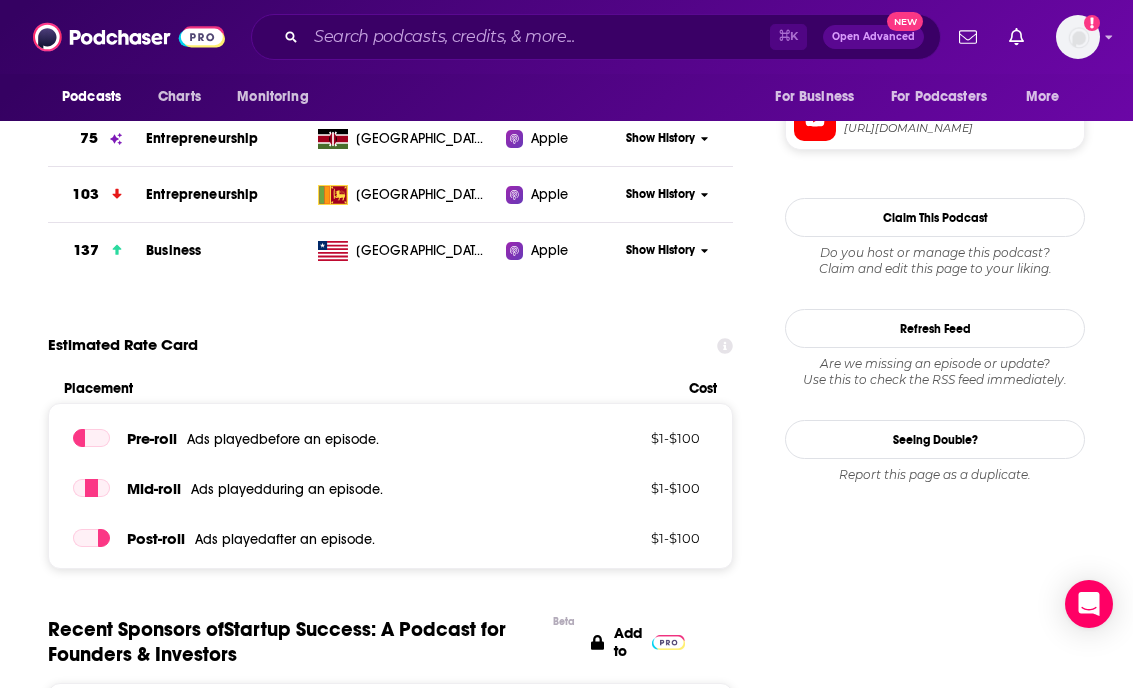 scroll, scrollTop: 1326, scrollLeft: 0, axis: vertical 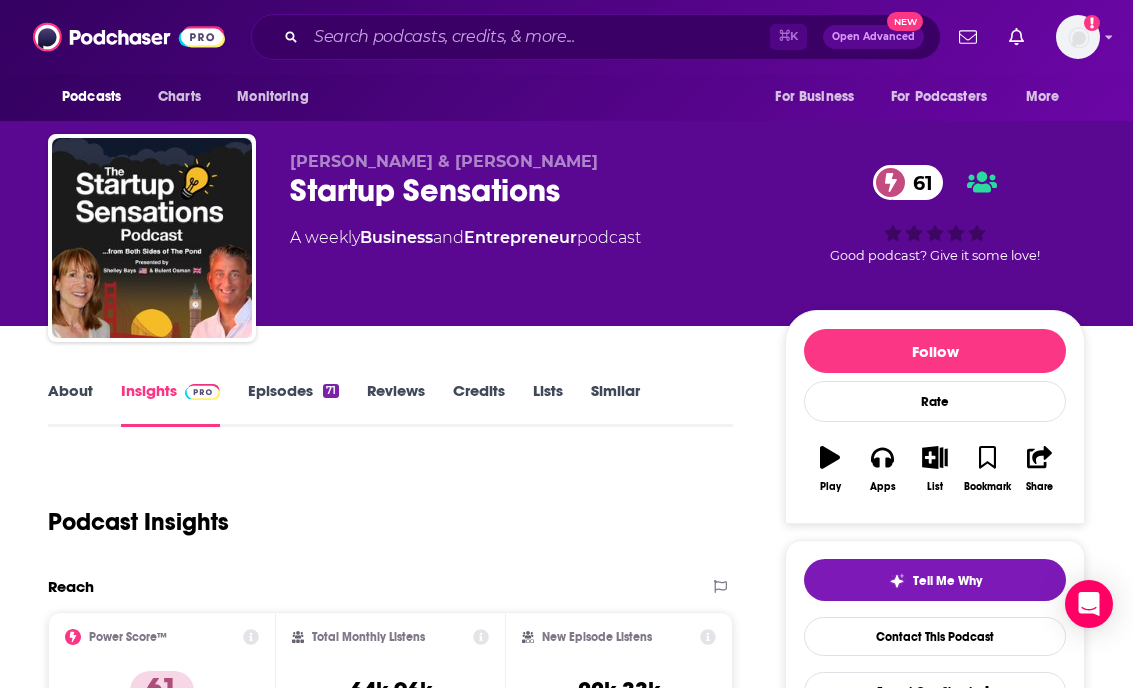 click on "About" at bounding box center (70, 404) 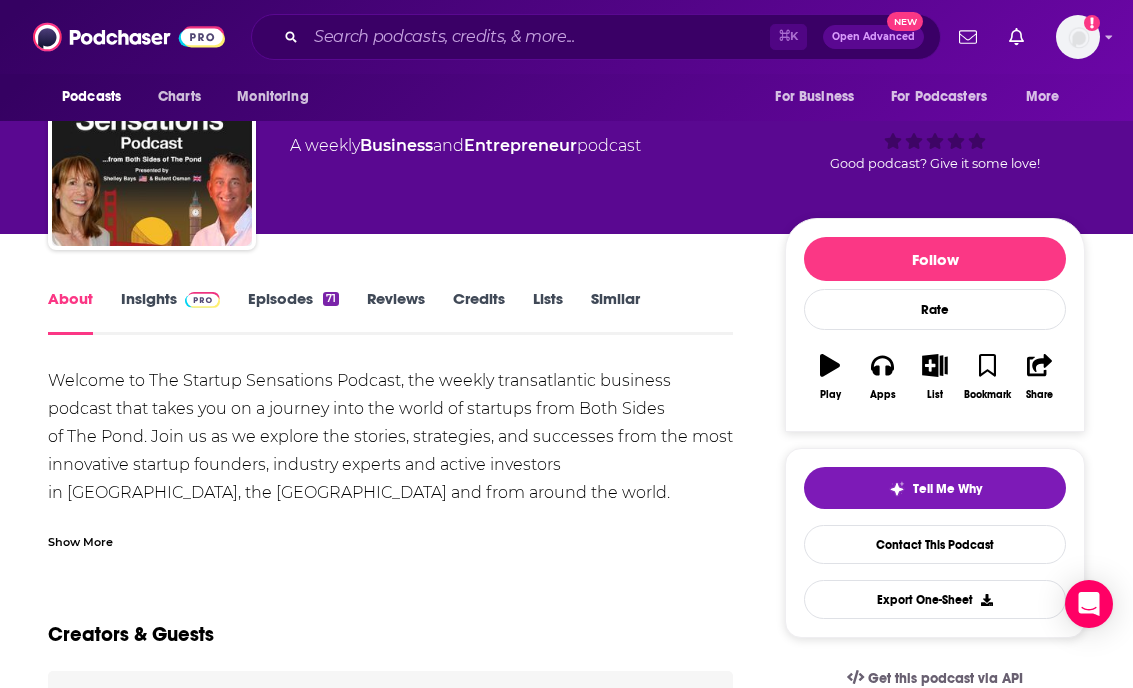 scroll, scrollTop: 101, scrollLeft: 0, axis: vertical 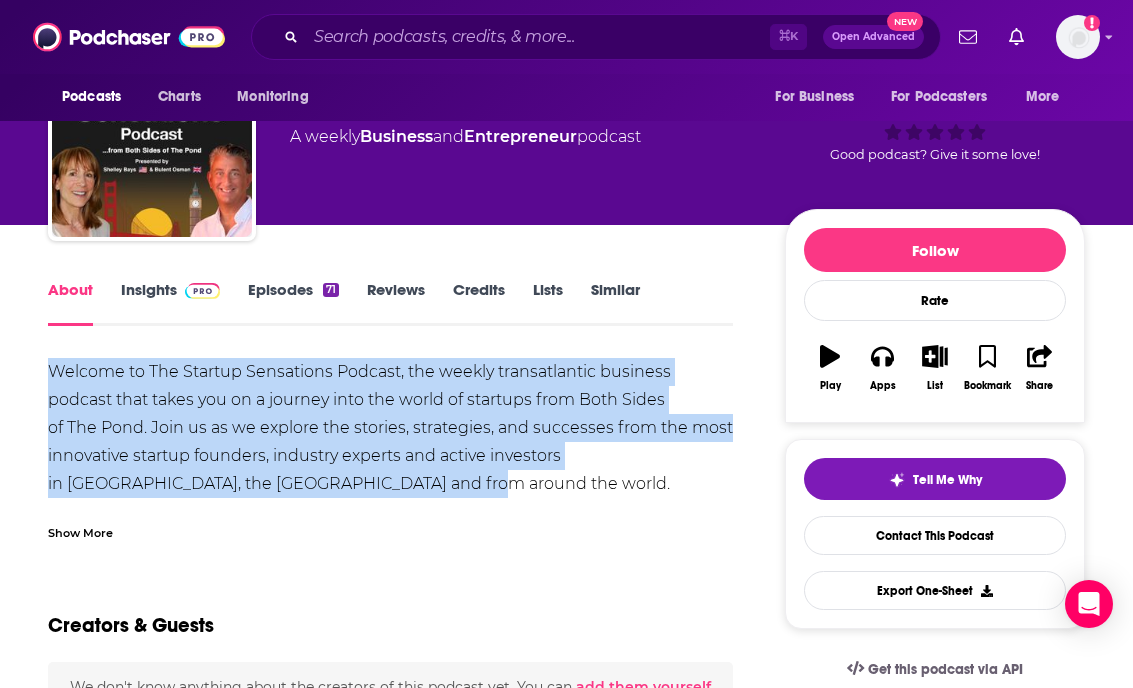 drag, startPoint x: 25, startPoint y: 369, endPoint x: 503, endPoint y: 487, distance: 492.34946 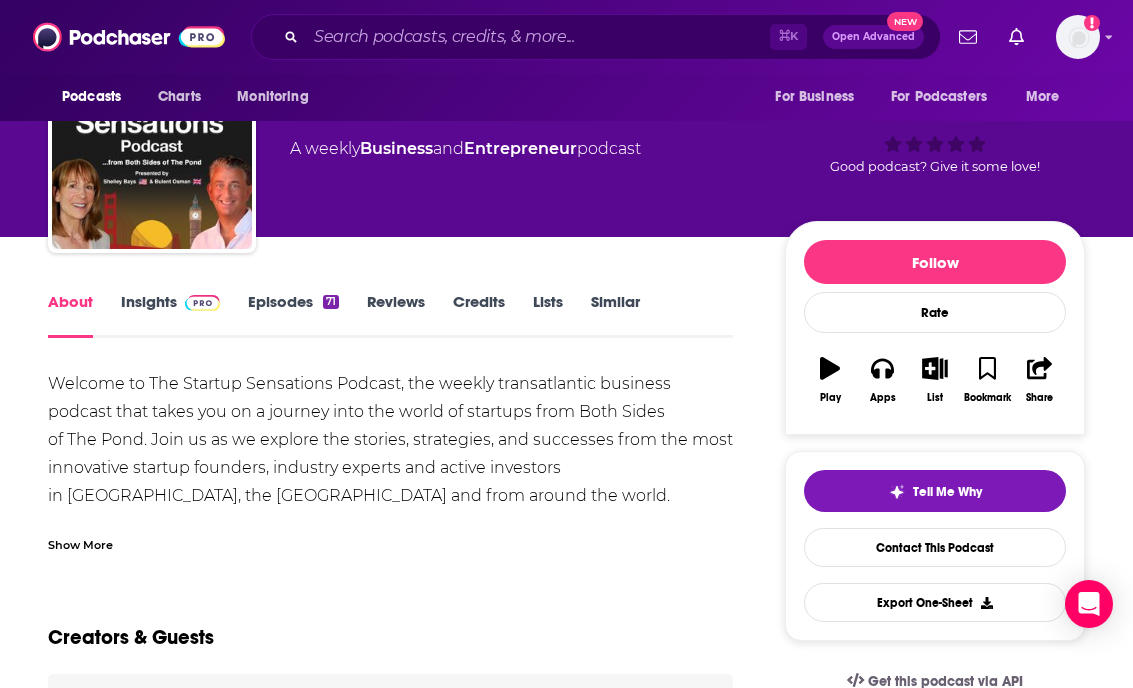 scroll, scrollTop: 54, scrollLeft: 0, axis: vertical 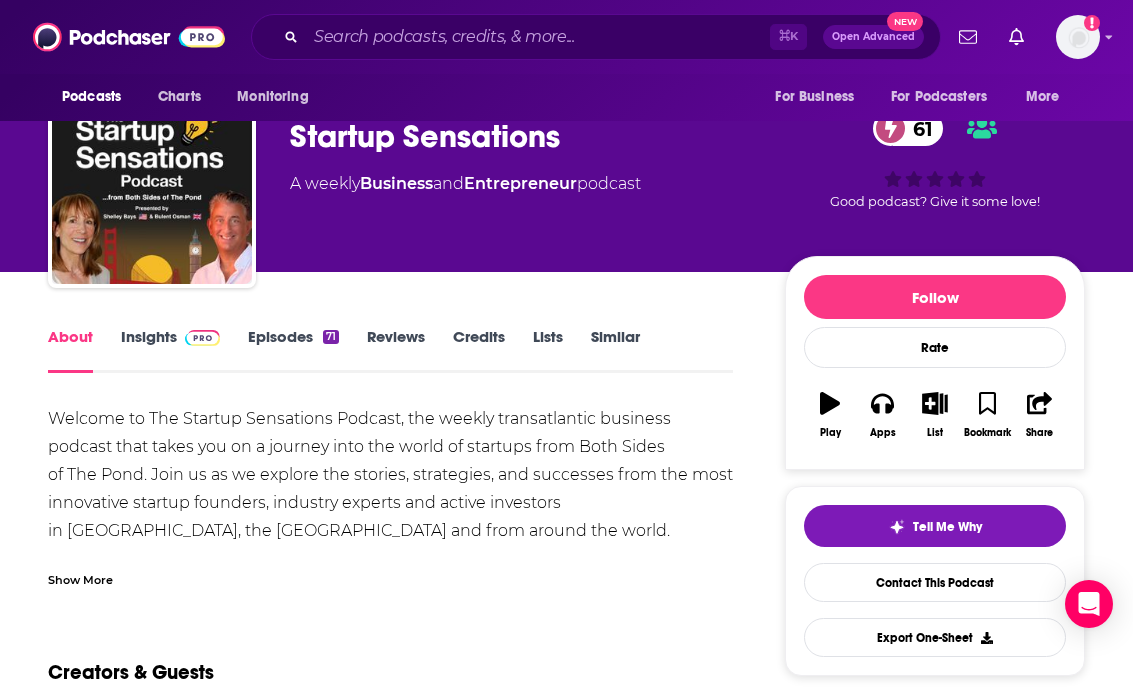 click at bounding box center [202, 338] 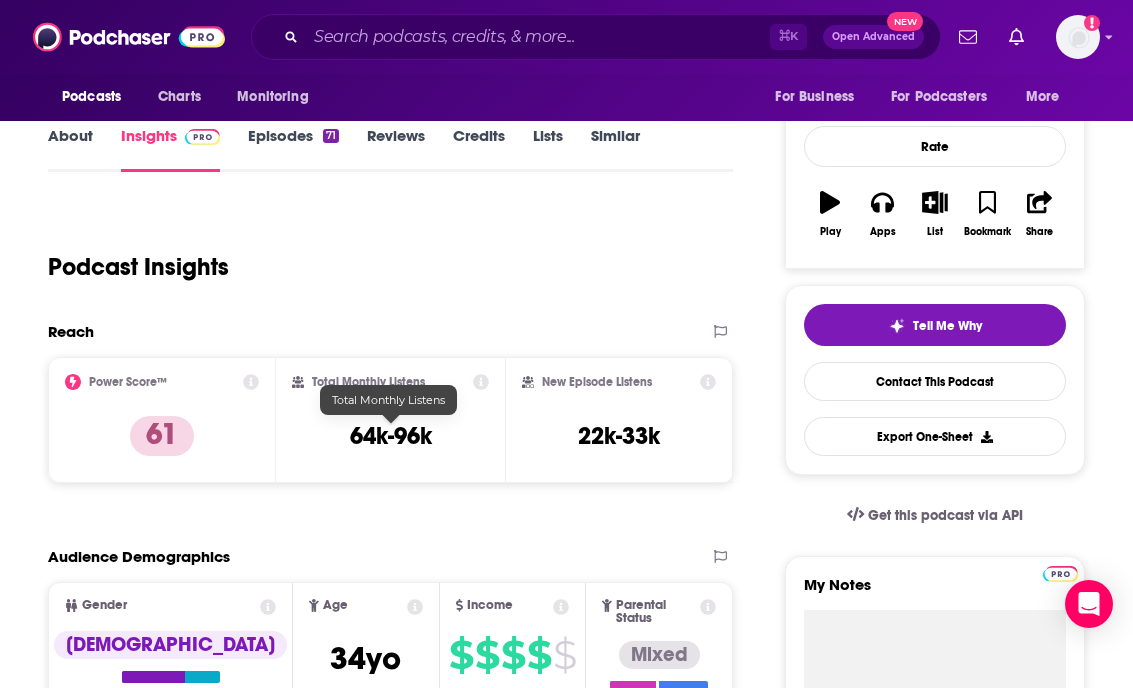 scroll, scrollTop: 174, scrollLeft: 0, axis: vertical 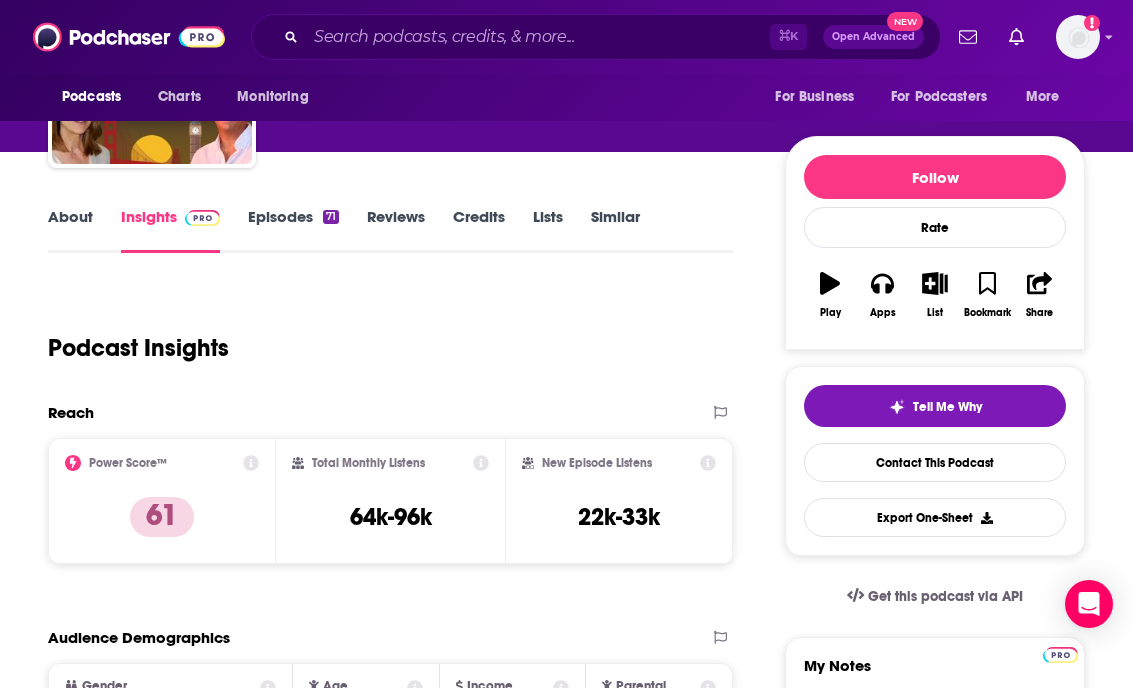 click on "Episodes 71" at bounding box center [293, 230] 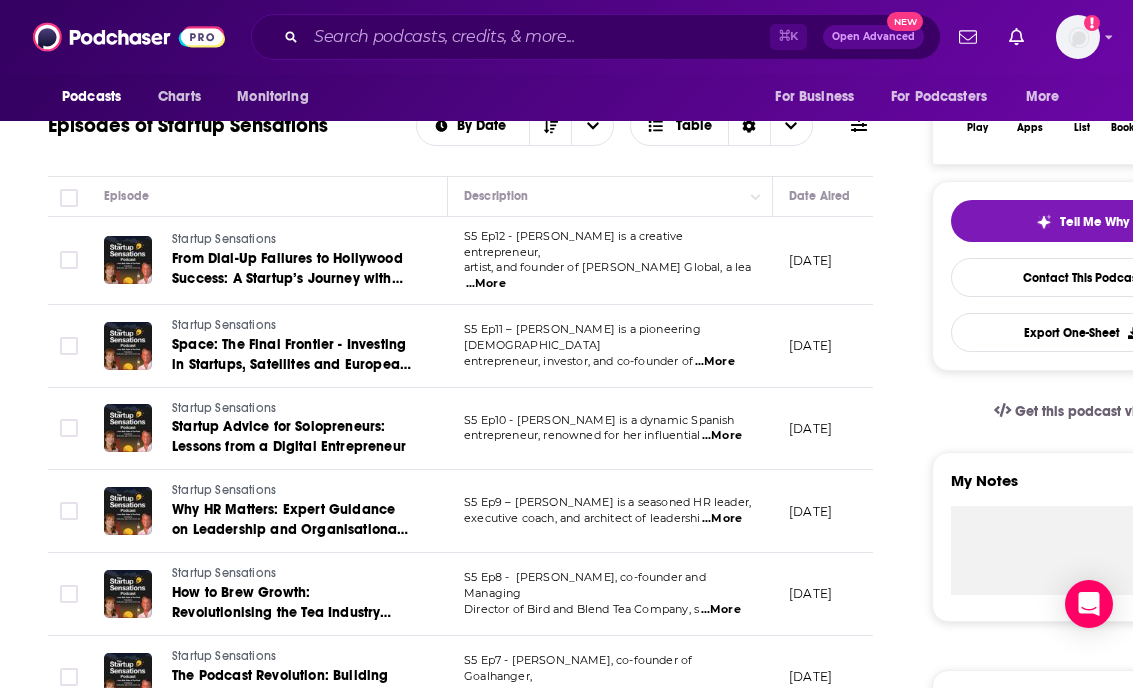 scroll, scrollTop: 130, scrollLeft: 0, axis: vertical 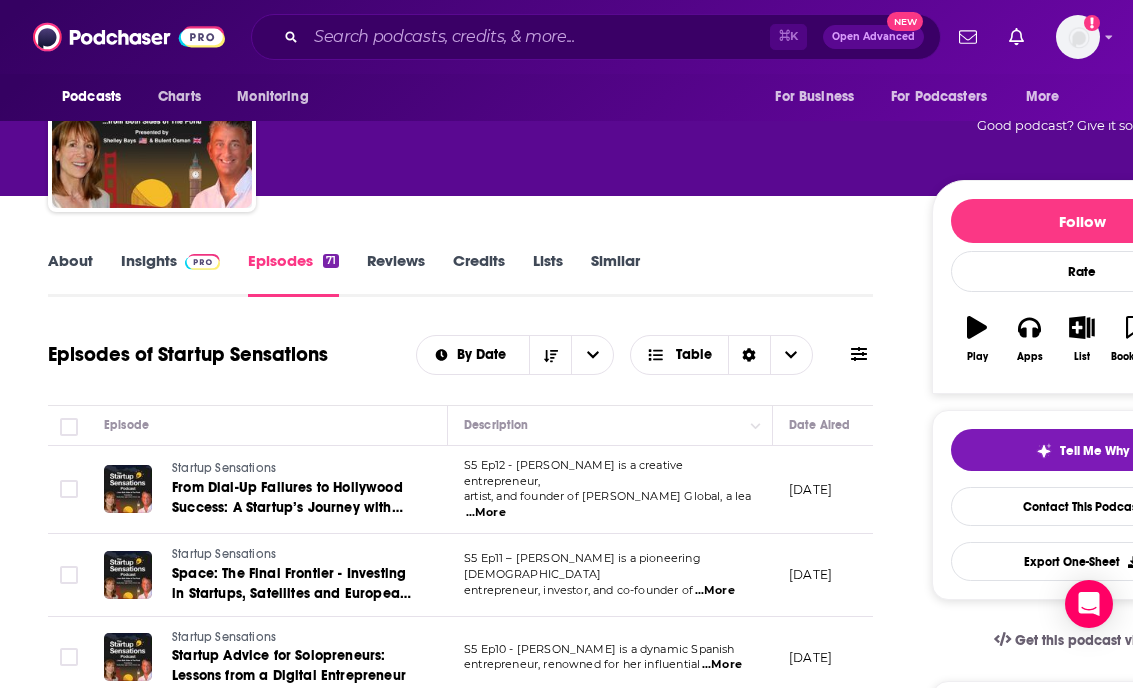 click on "About" at bounding box center (70, 274) 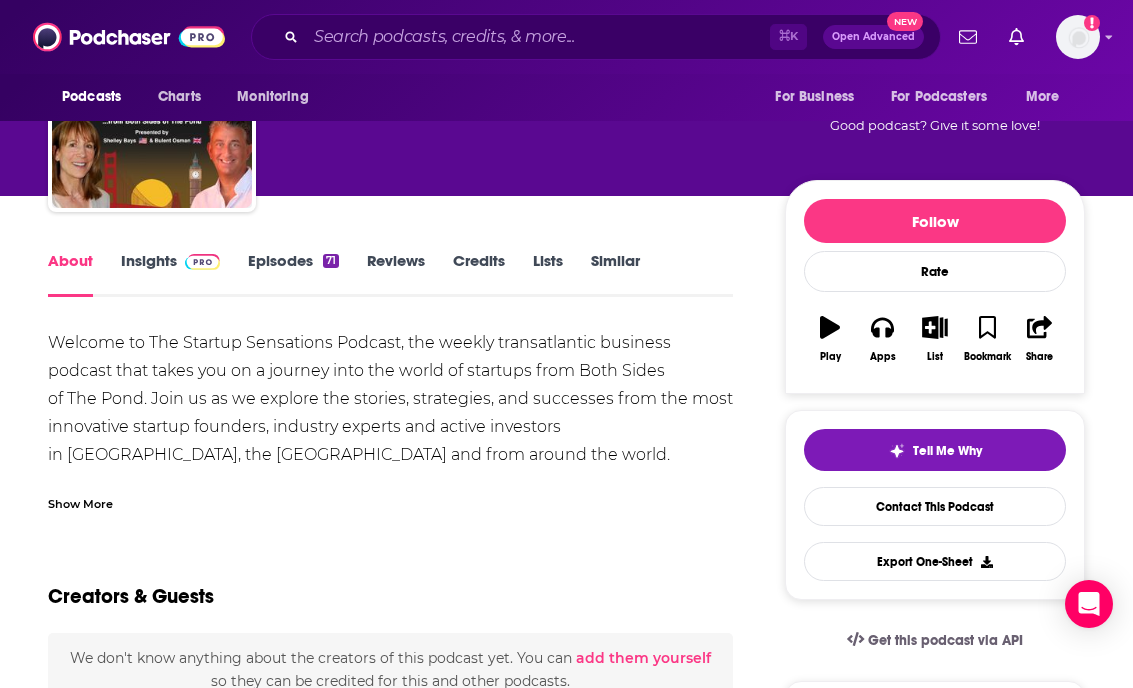 scroll, scrollTop: 0, scrollLeft: 0, axis: both 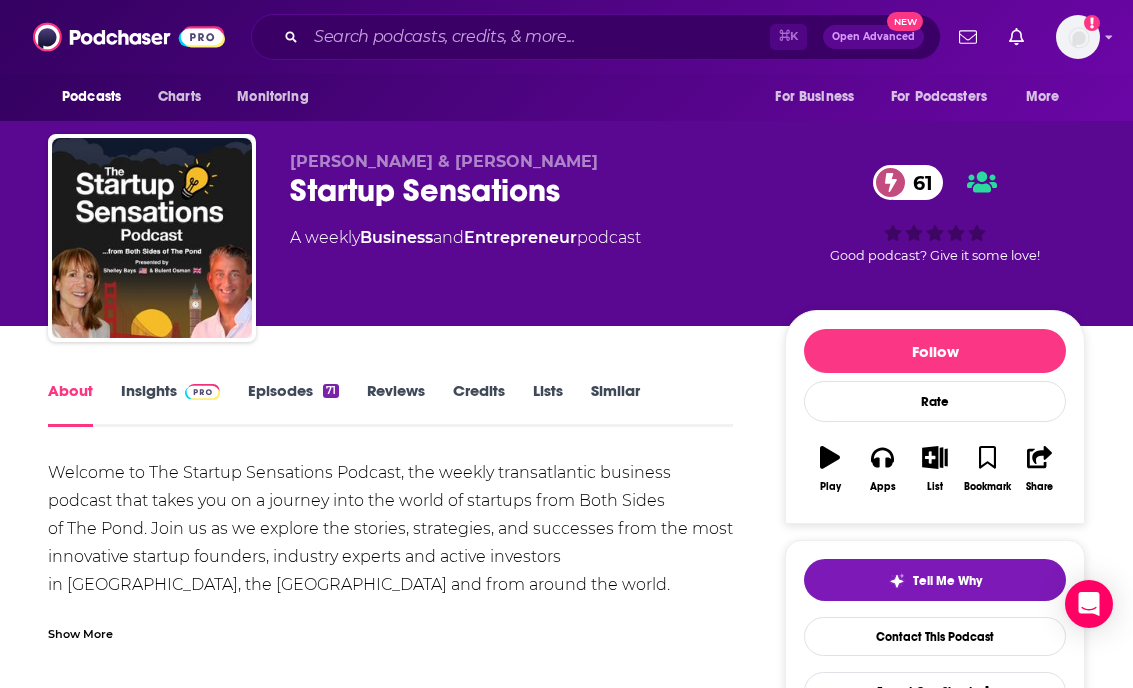 click at bounding box center [198, 390] 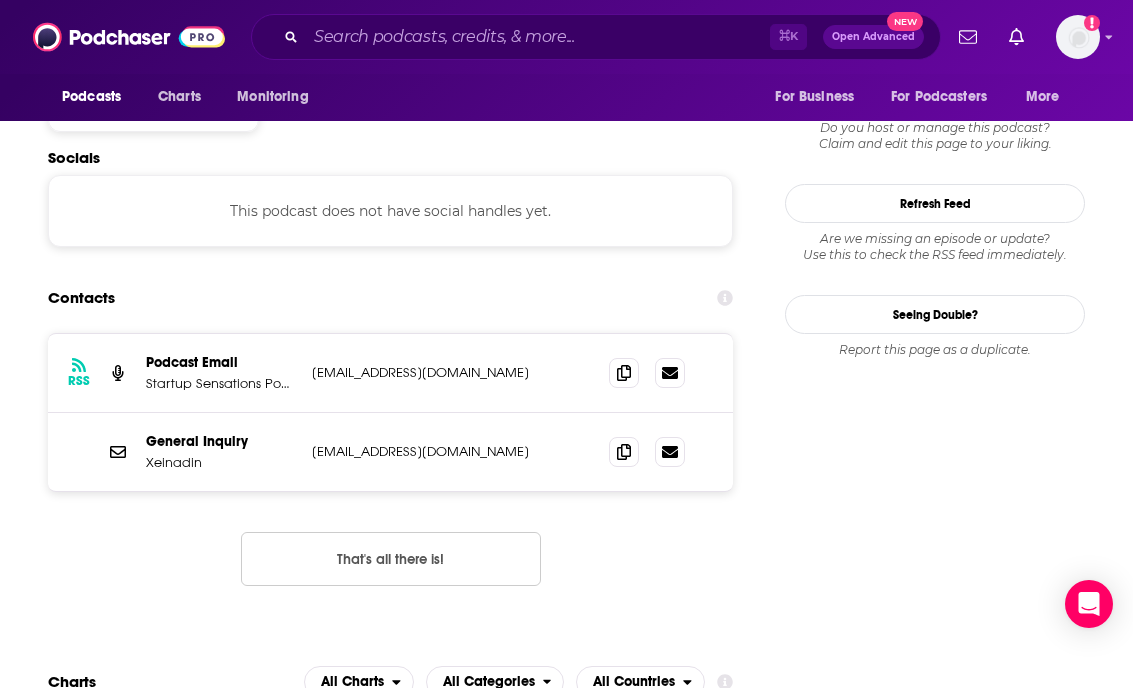 scroll, scrollTop: 1716, scrollLeft: 0, axis: vertical 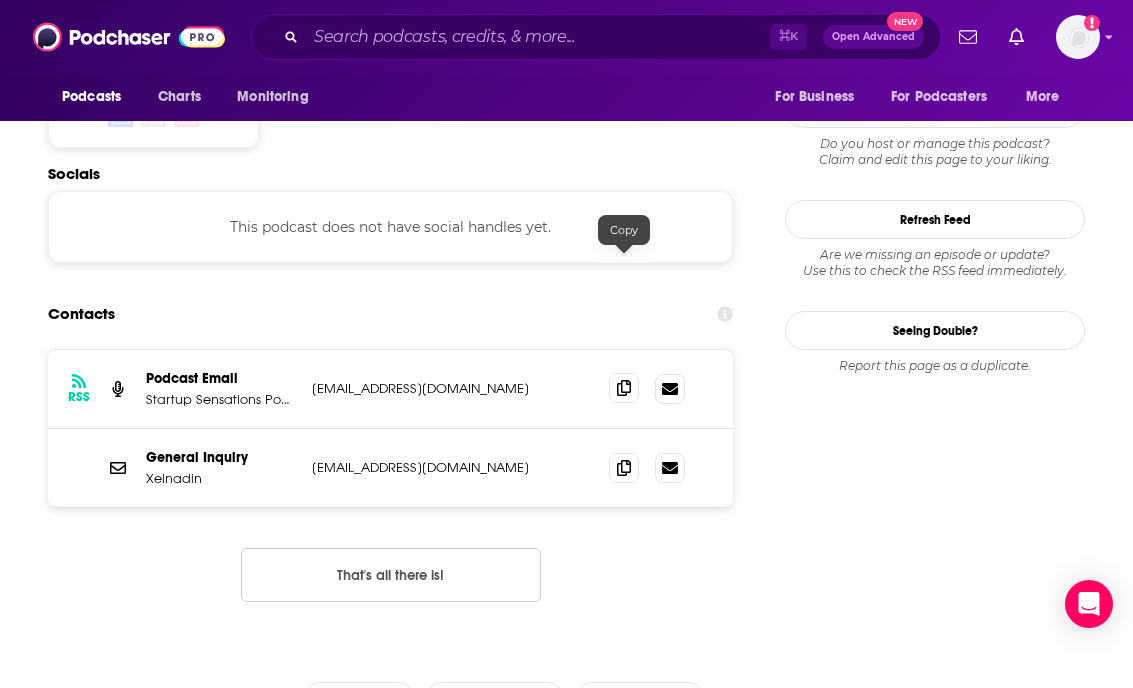 click 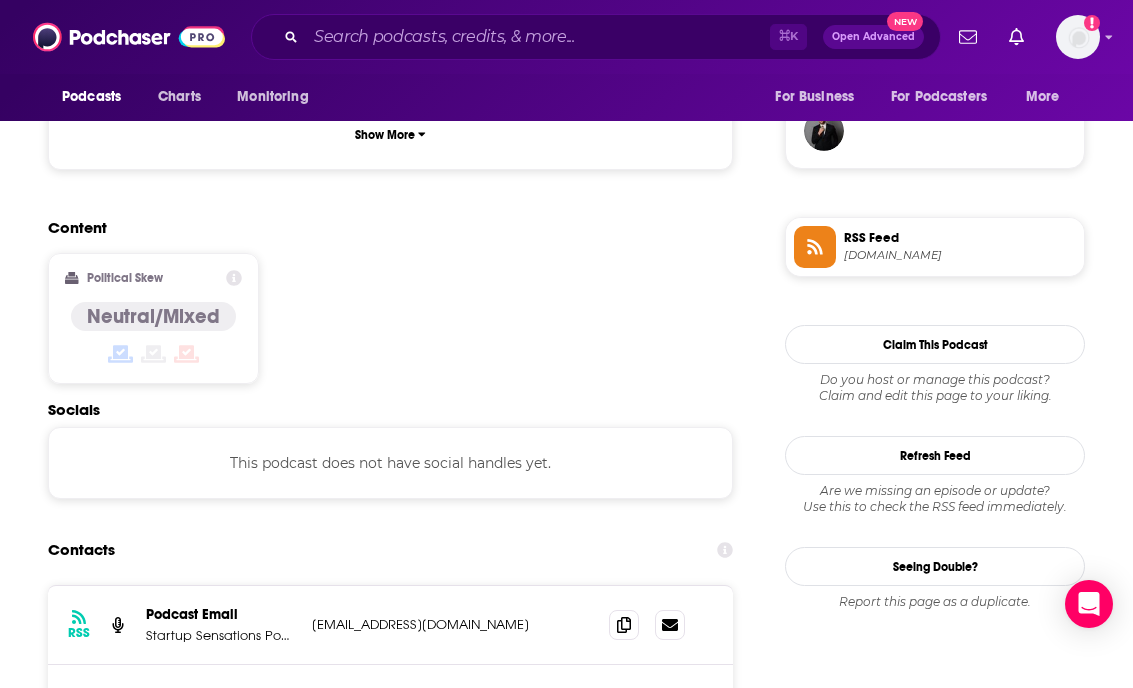 scroll, scrollTop: 1562, scrollLeft: 0, axis: vertical 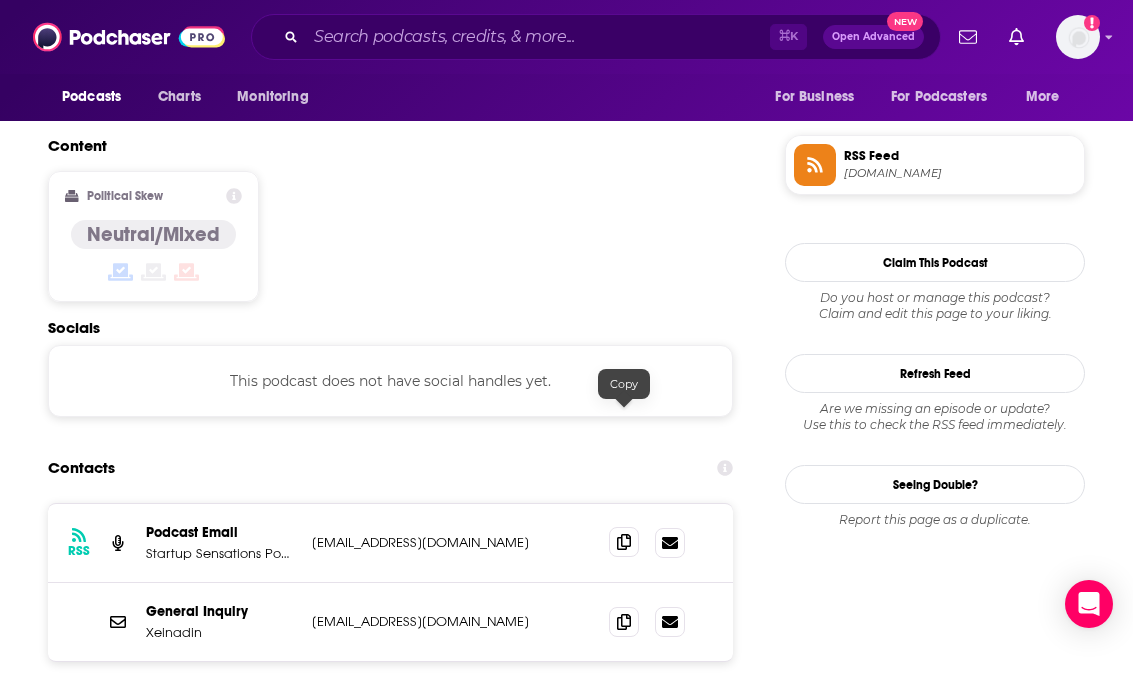 click 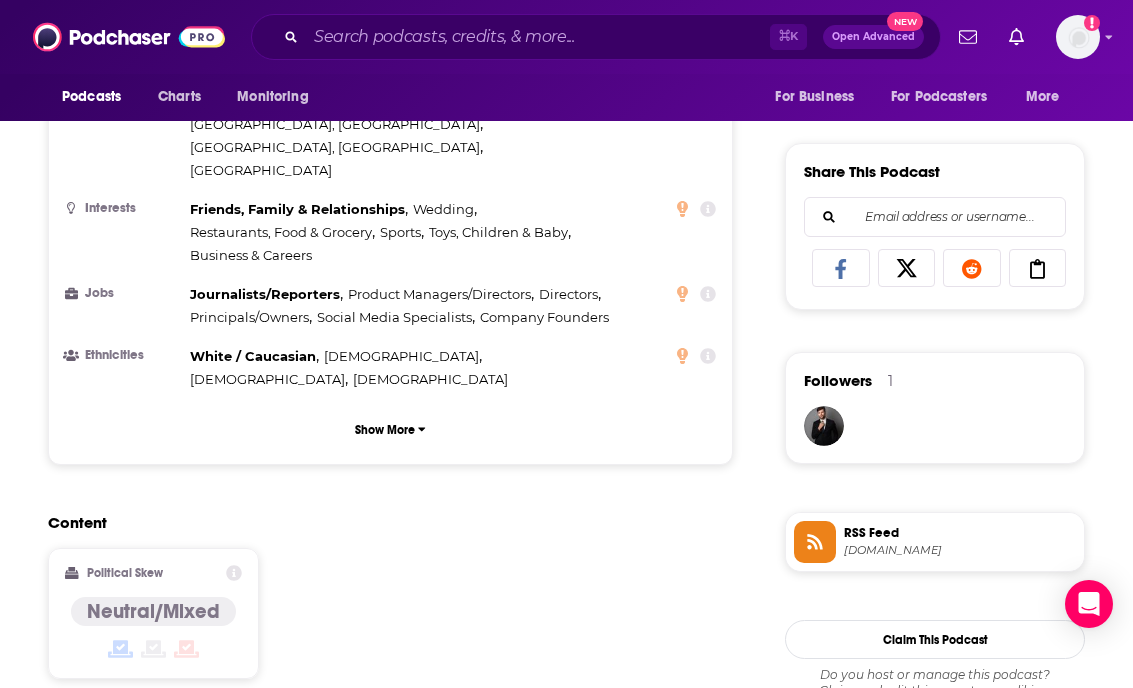 scroll, scrollTop: 0, scrollLeft: 0, axis: both 